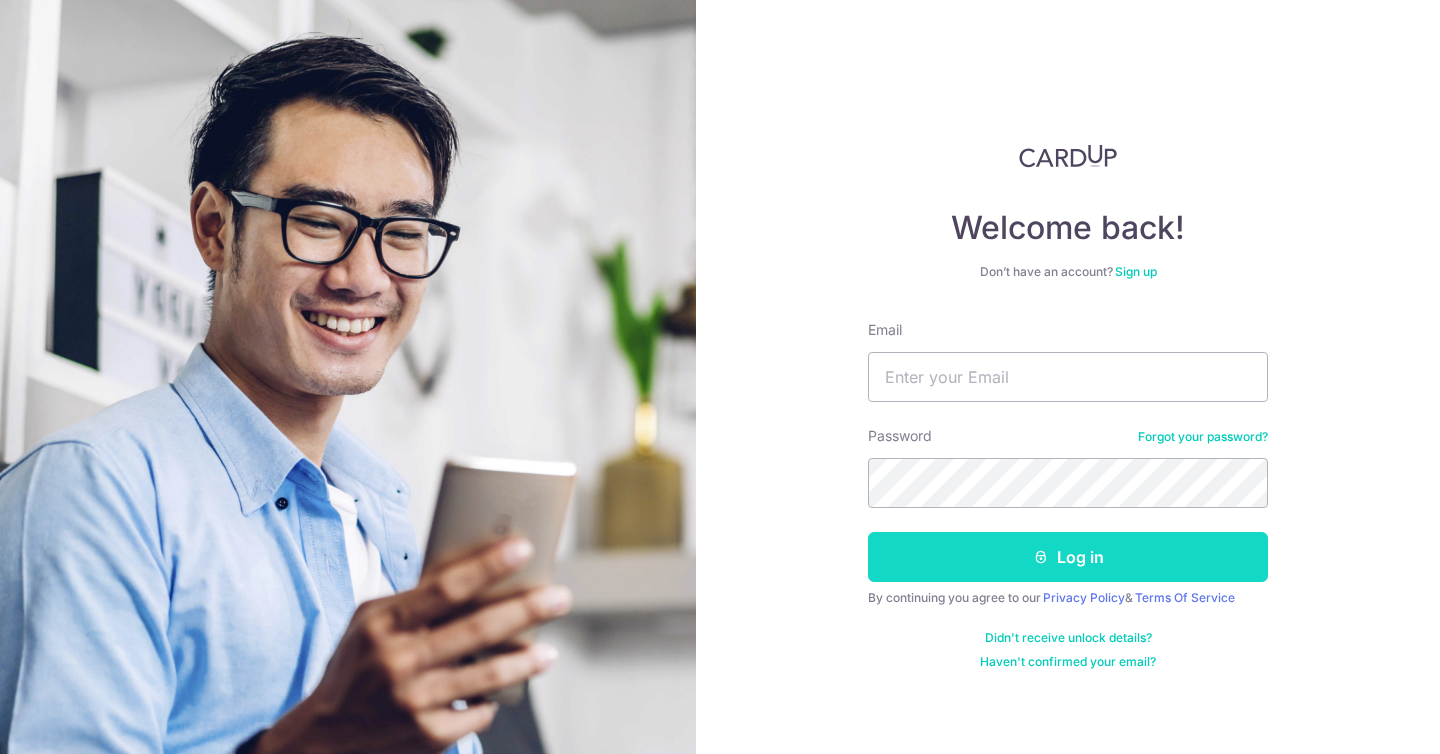 scroll, scrollTop: 0, scrollLeft: 0, axis: both 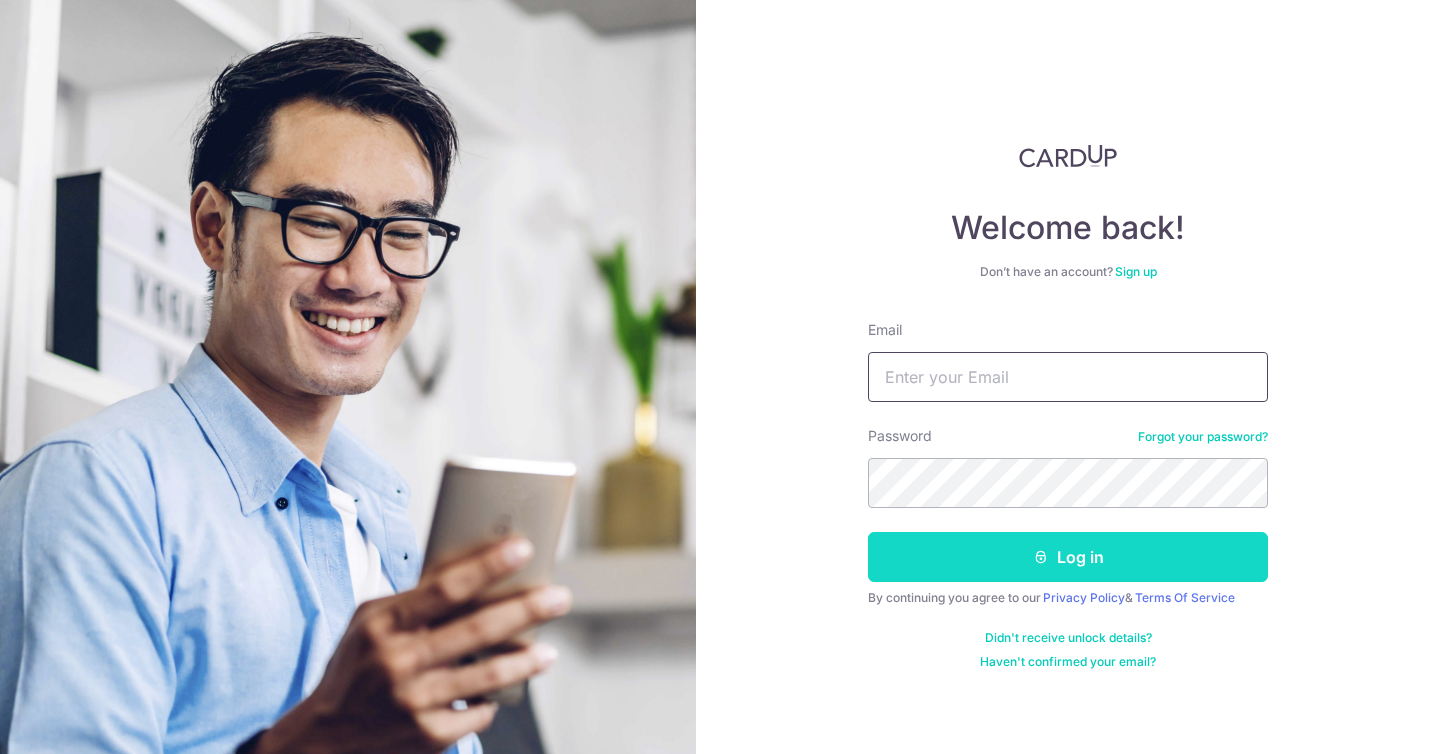 type on "[EMAIL]" 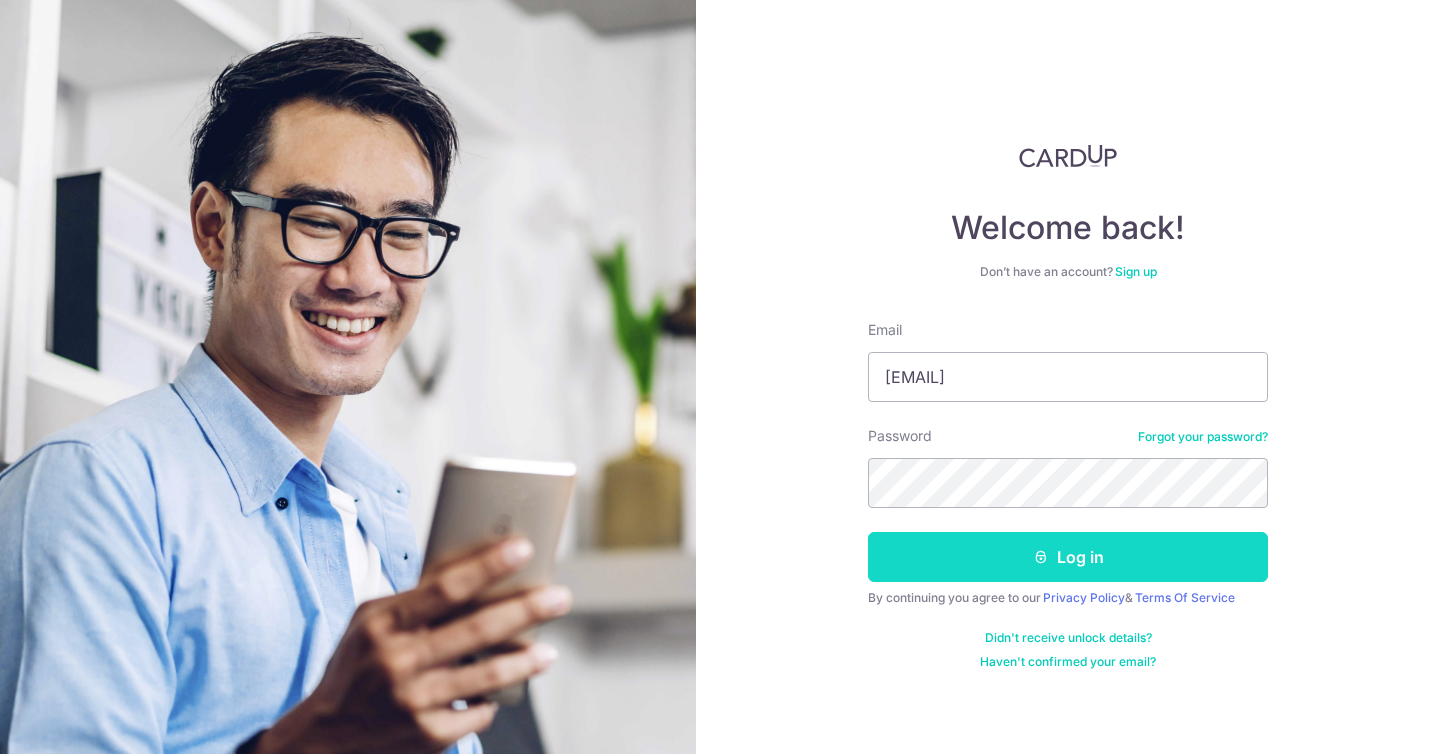 click on "Log in" at bounding box center [1068, 557] 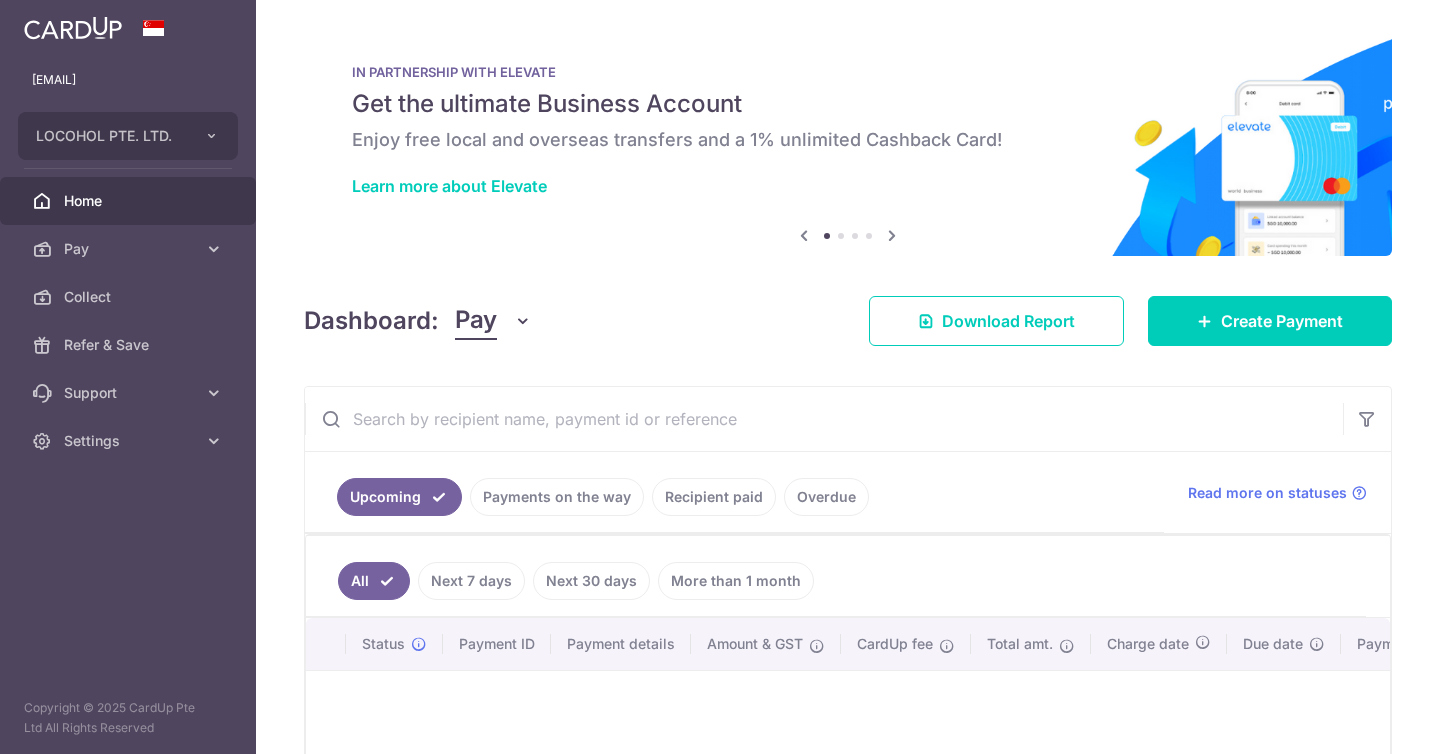 scroll, scrollTop: 0, scrollLeft: 0, axis: both 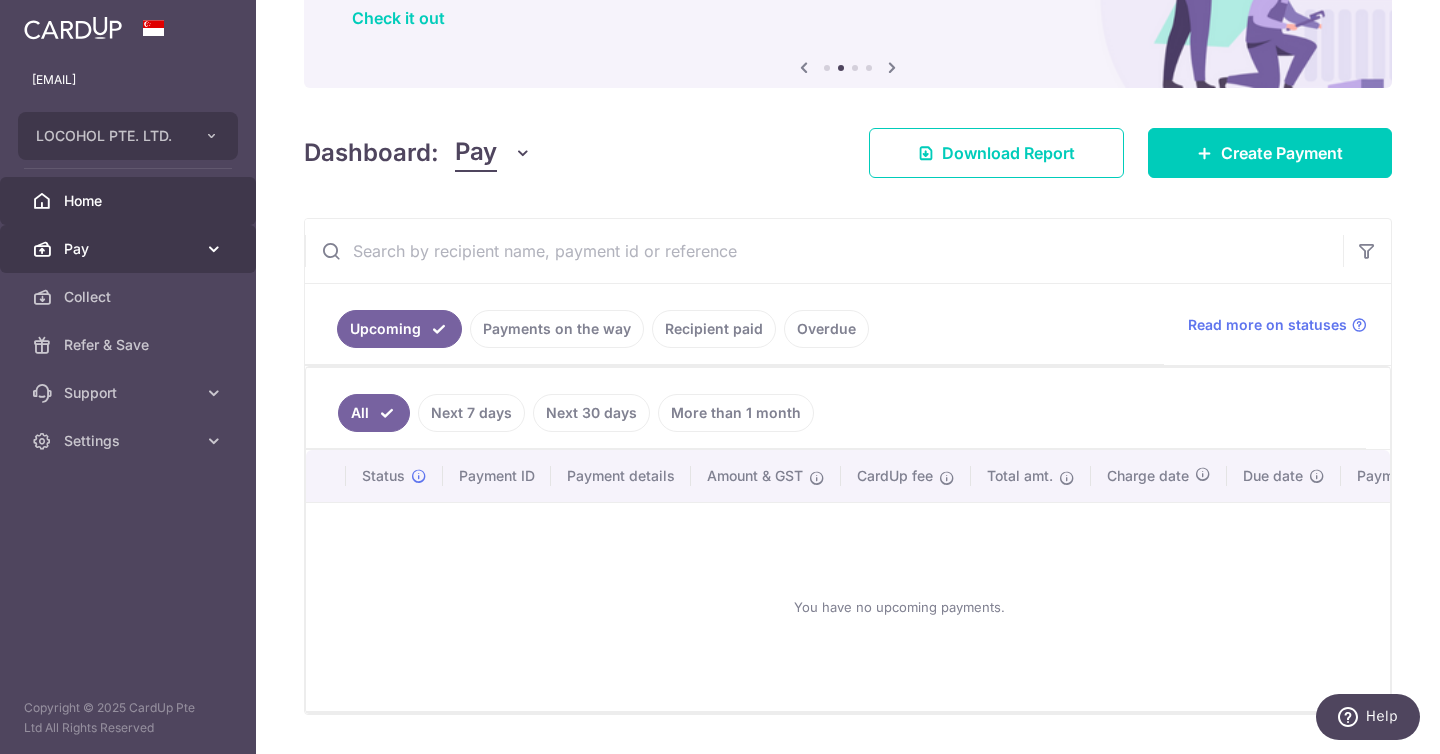 click on "Pay" at bounding box center (130, 249) 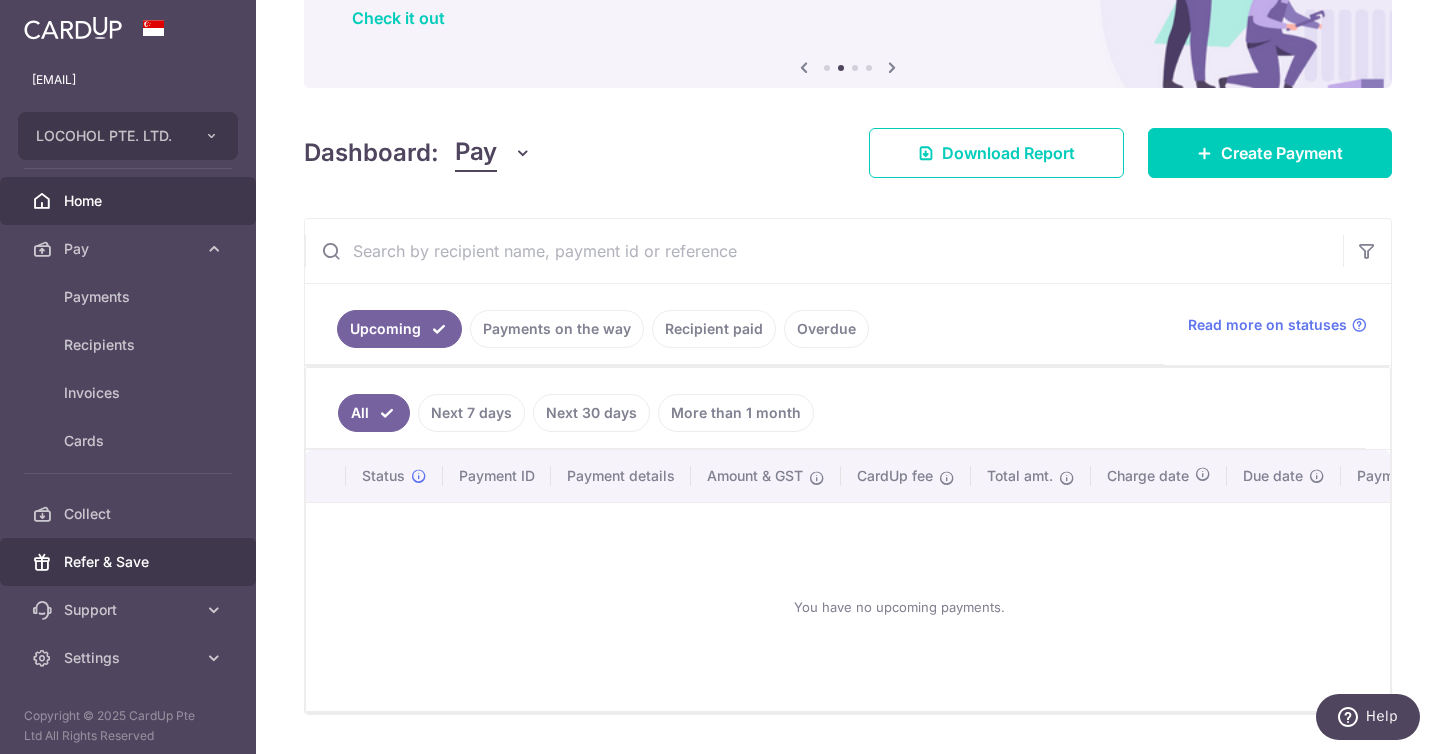 scroll, scrollTop: 8, scrollLeft: 0, axis: vertical 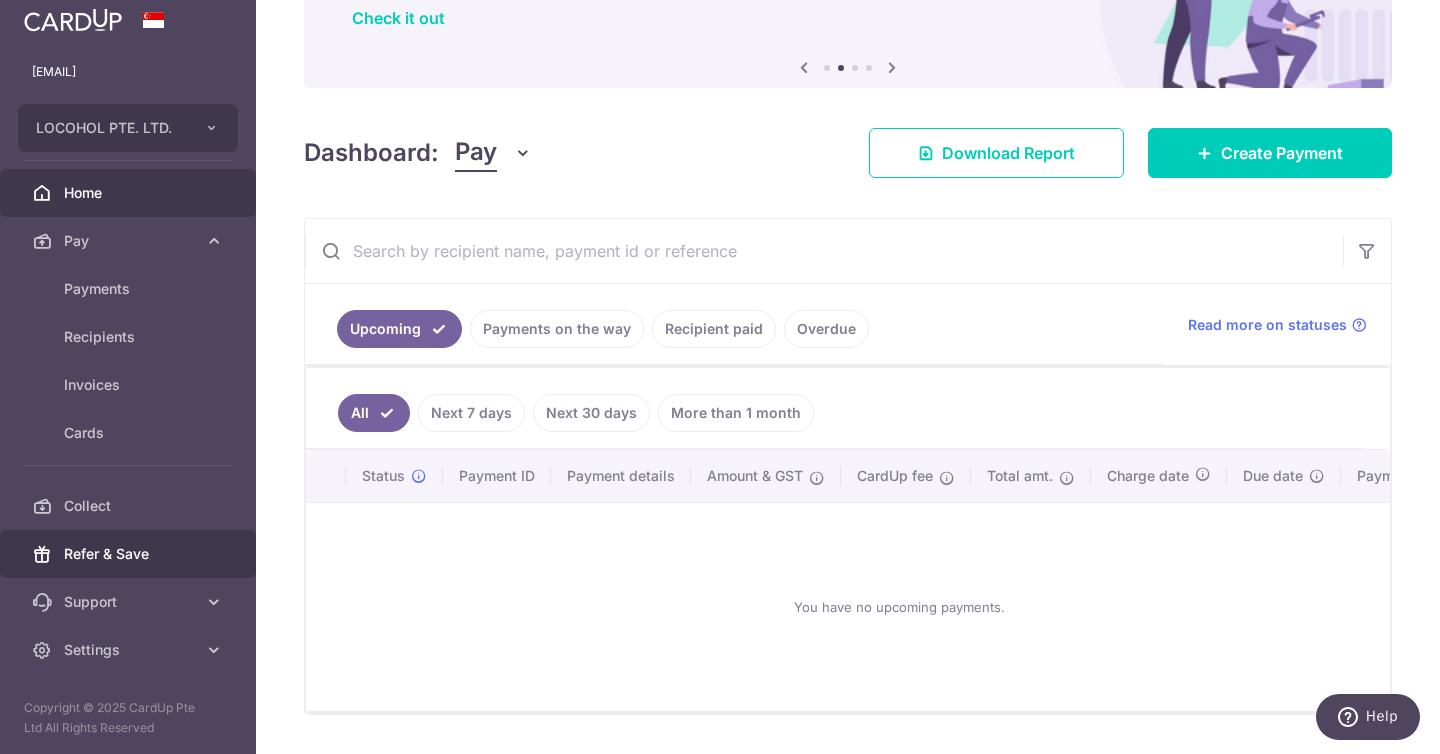 click on "Refer & Save" at bounding box center (130, 554) 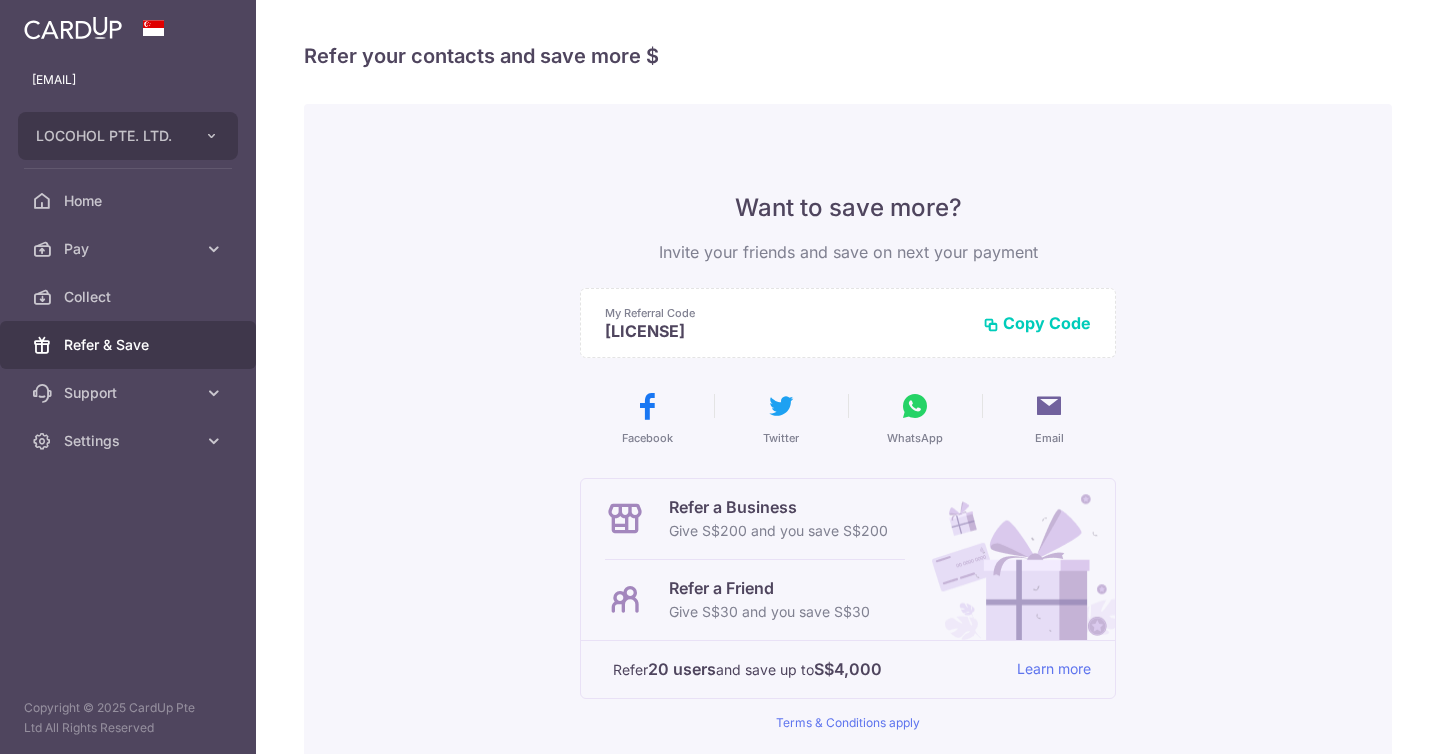 scroll, scrollTop: 0, scrollLeft: 0, axis: both 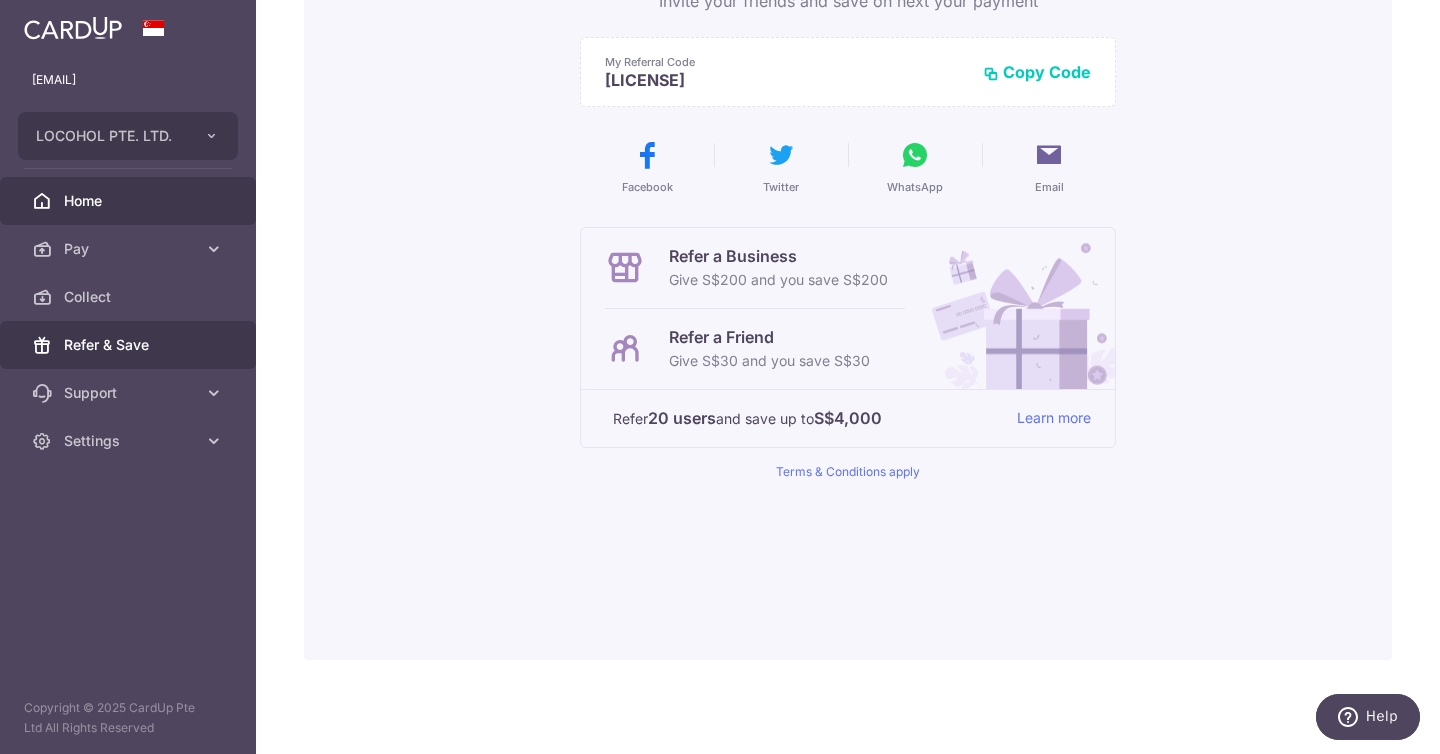 click on "Home" at bounding box center (130, 201) 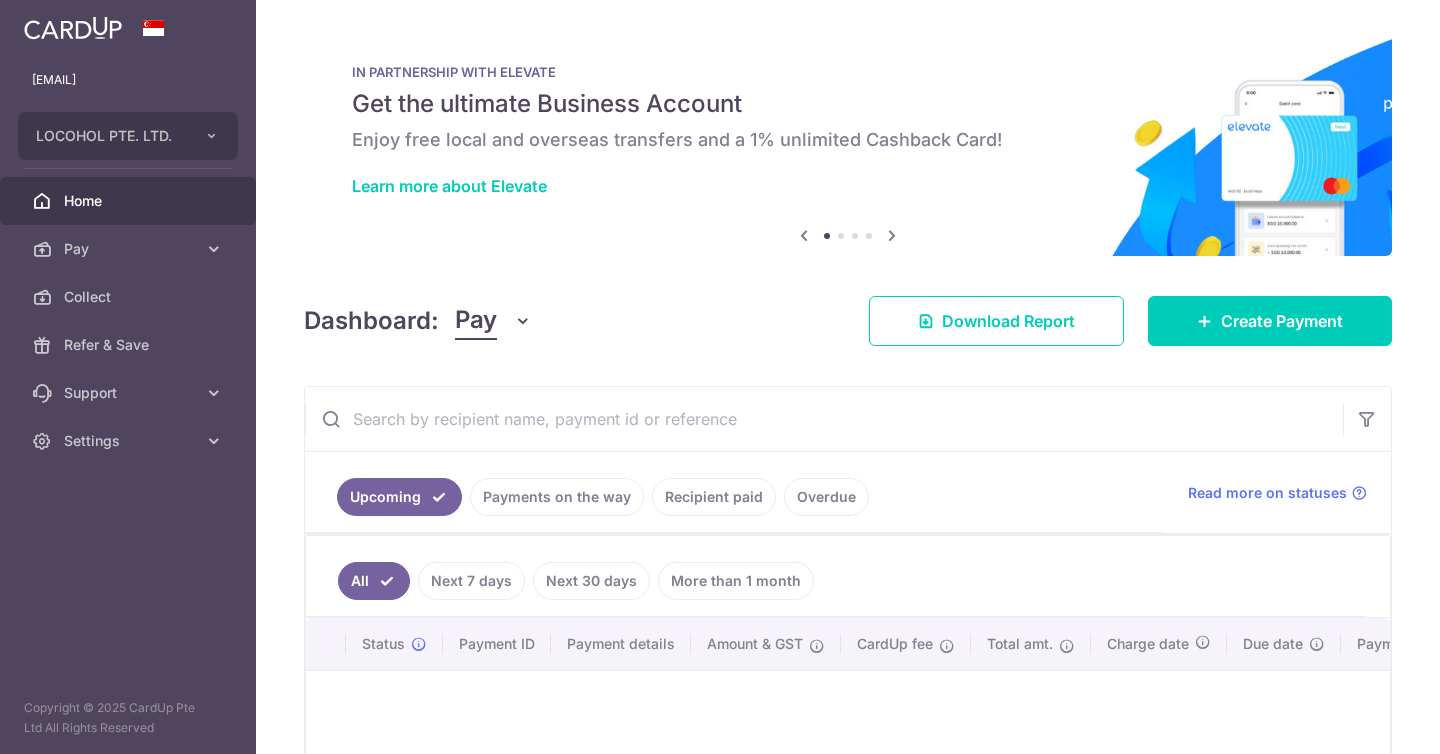 scroll, scrollTop: 0, scrollLeft: 0, axis: both 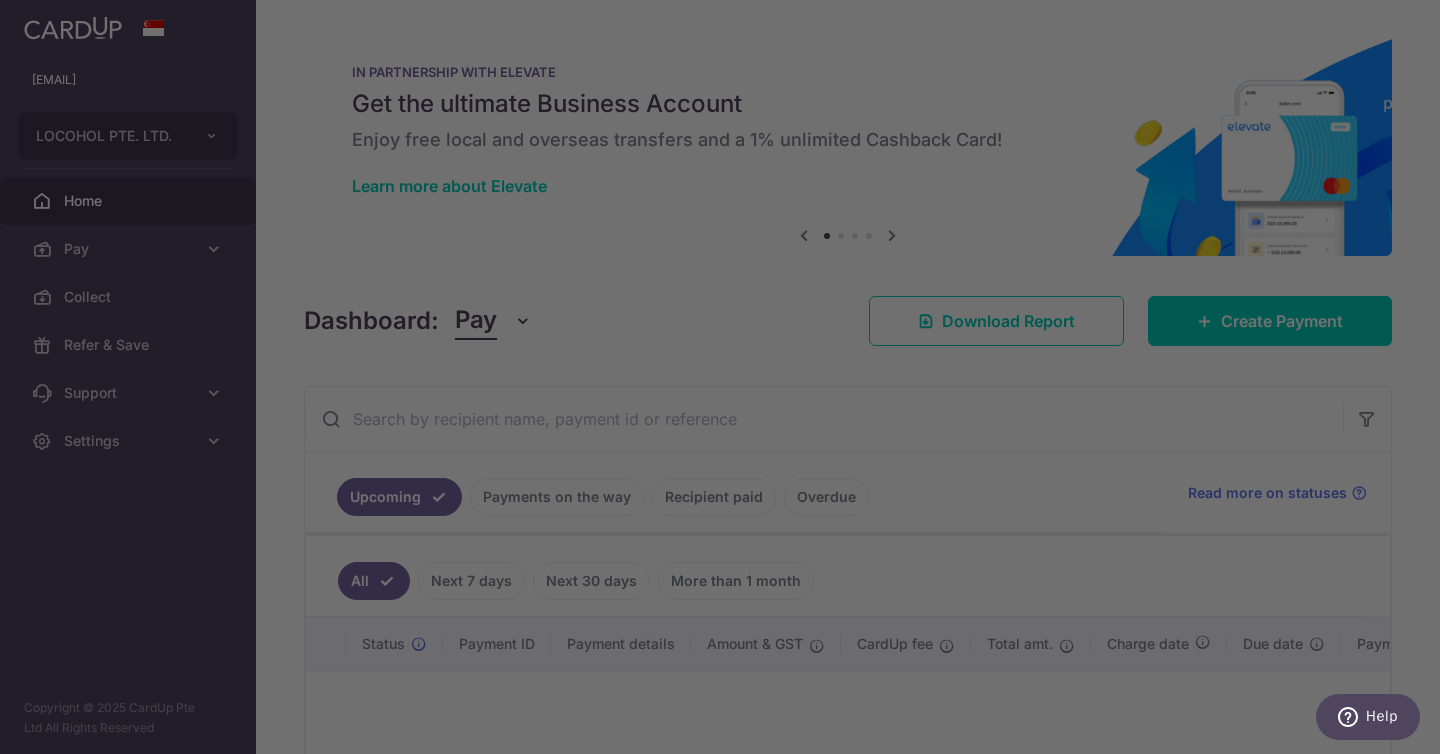 click at bounding box center [727, 381] 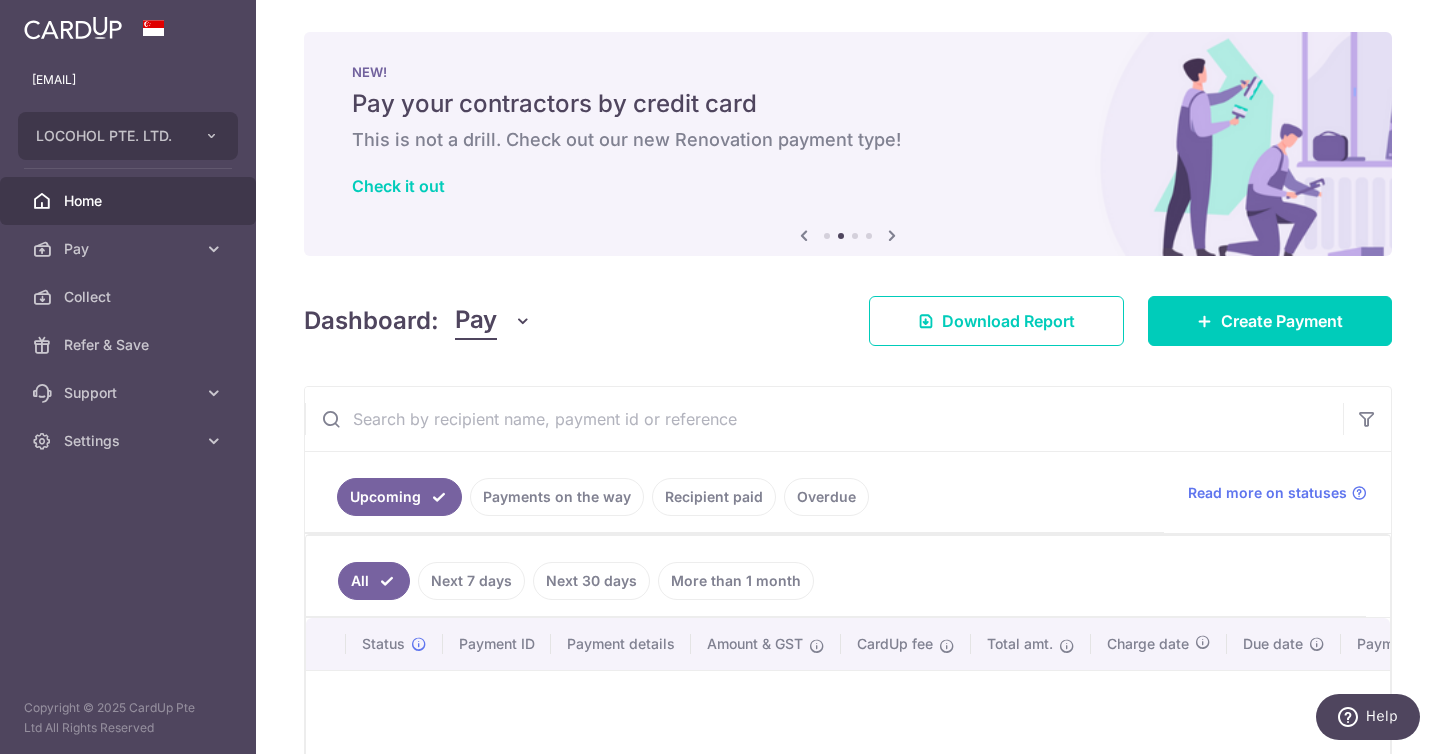 scroll, scrollTop: 234, scrollLeft: 0, axis: vertical 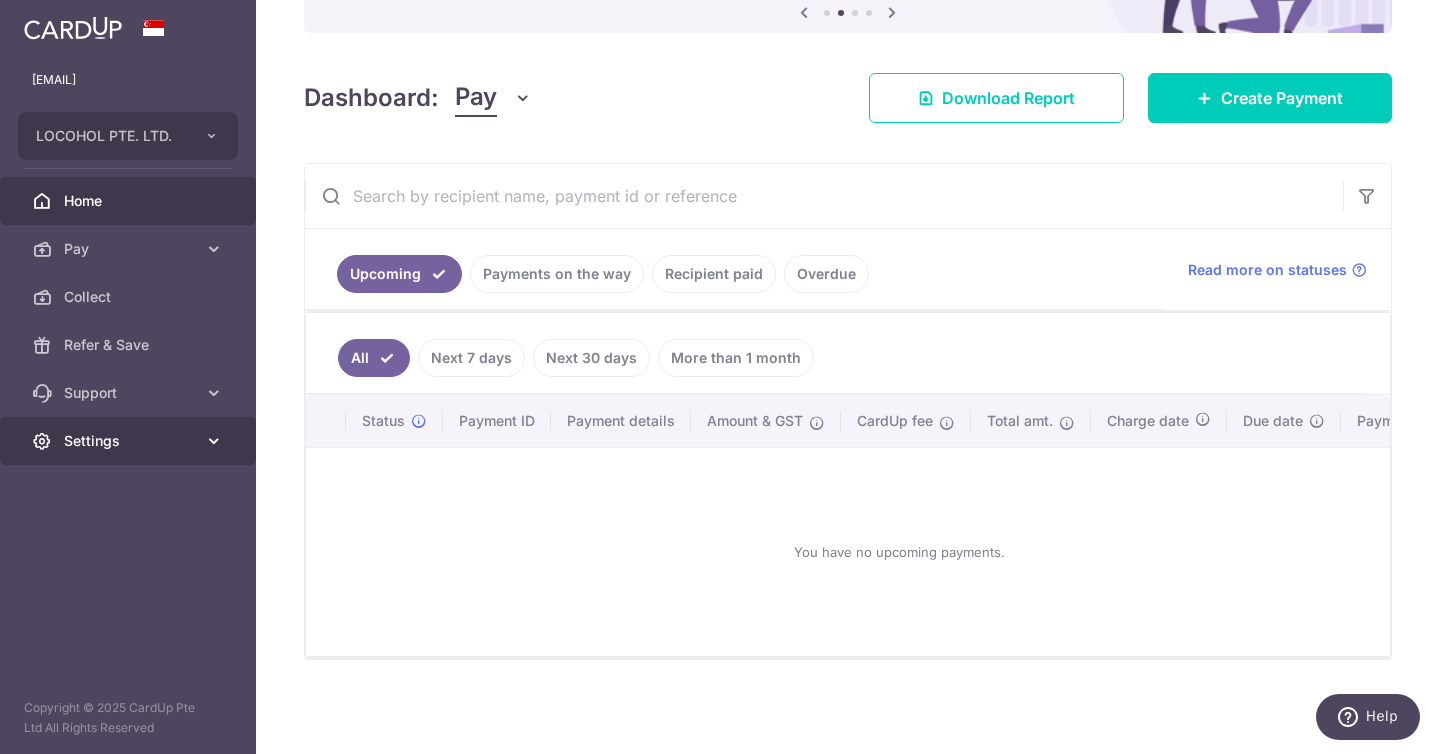 click at bounding box center (214, 441) 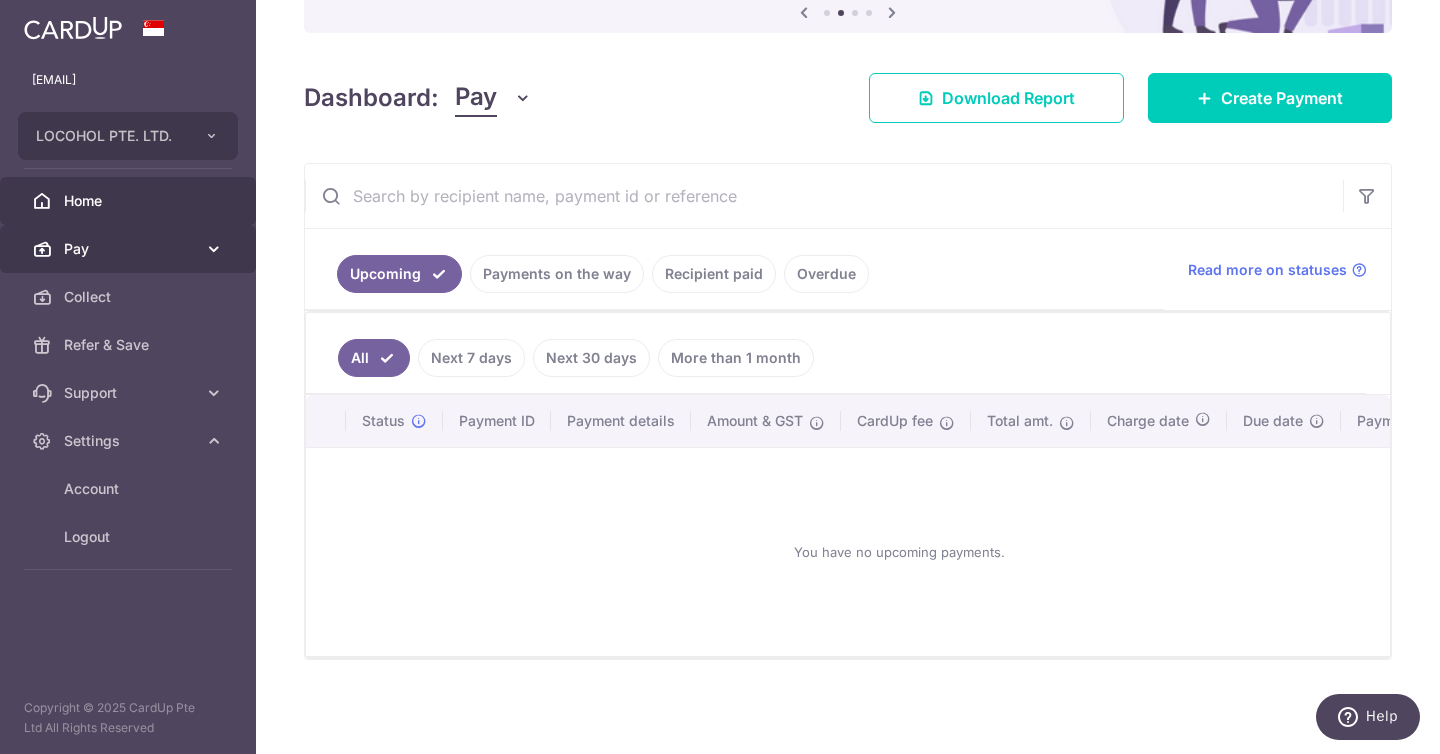 click at bounding box center (214, 249) 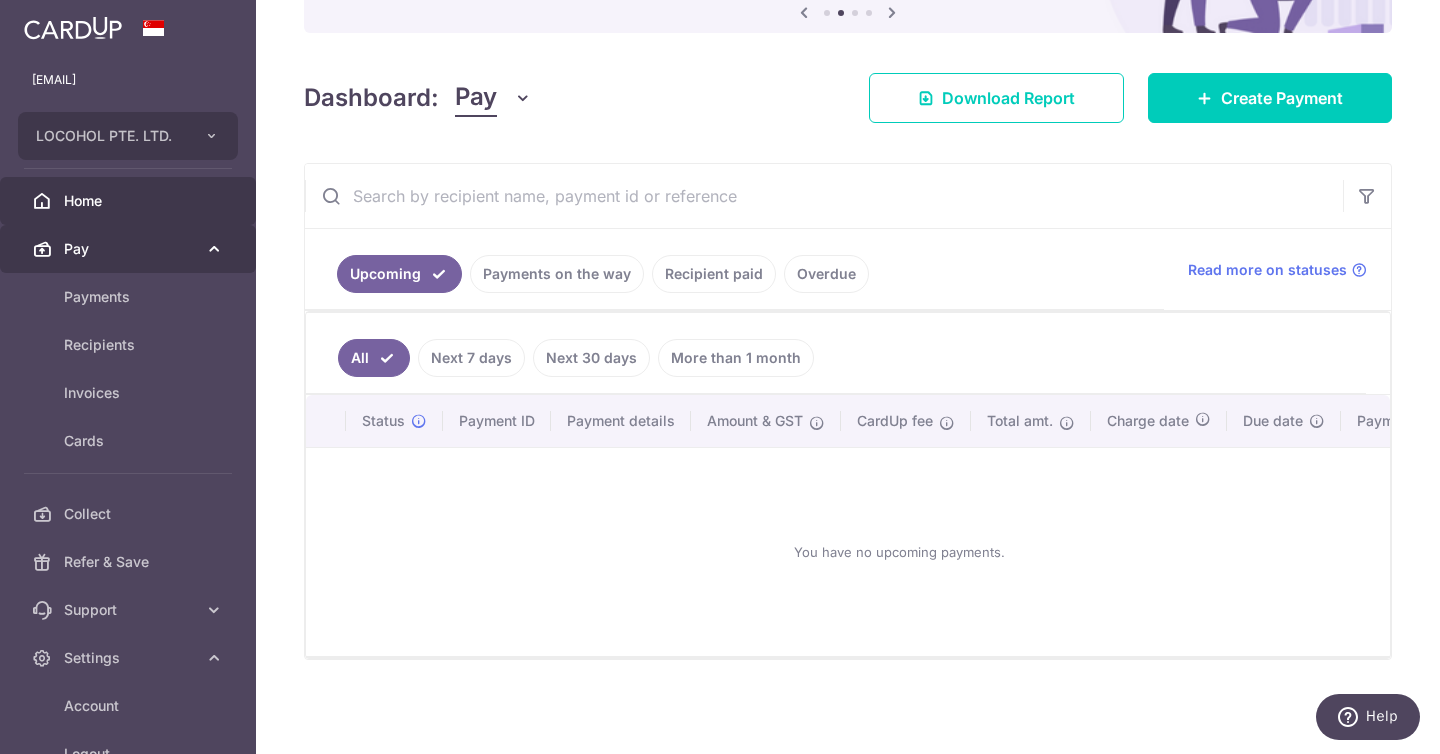 click on "Pay" at bounding box center [128, 249] 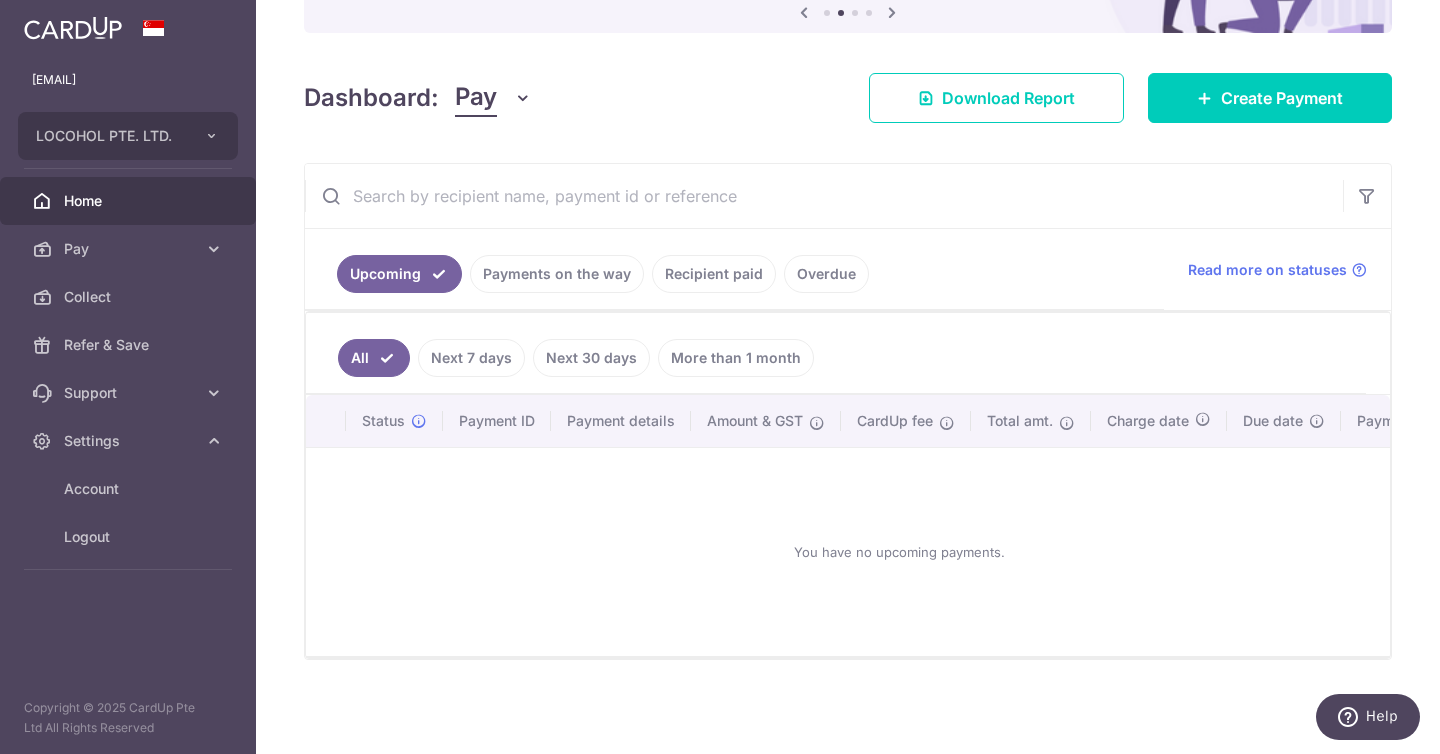 scroll, scrollTop: 0, scrollLeft: 0, axis: both 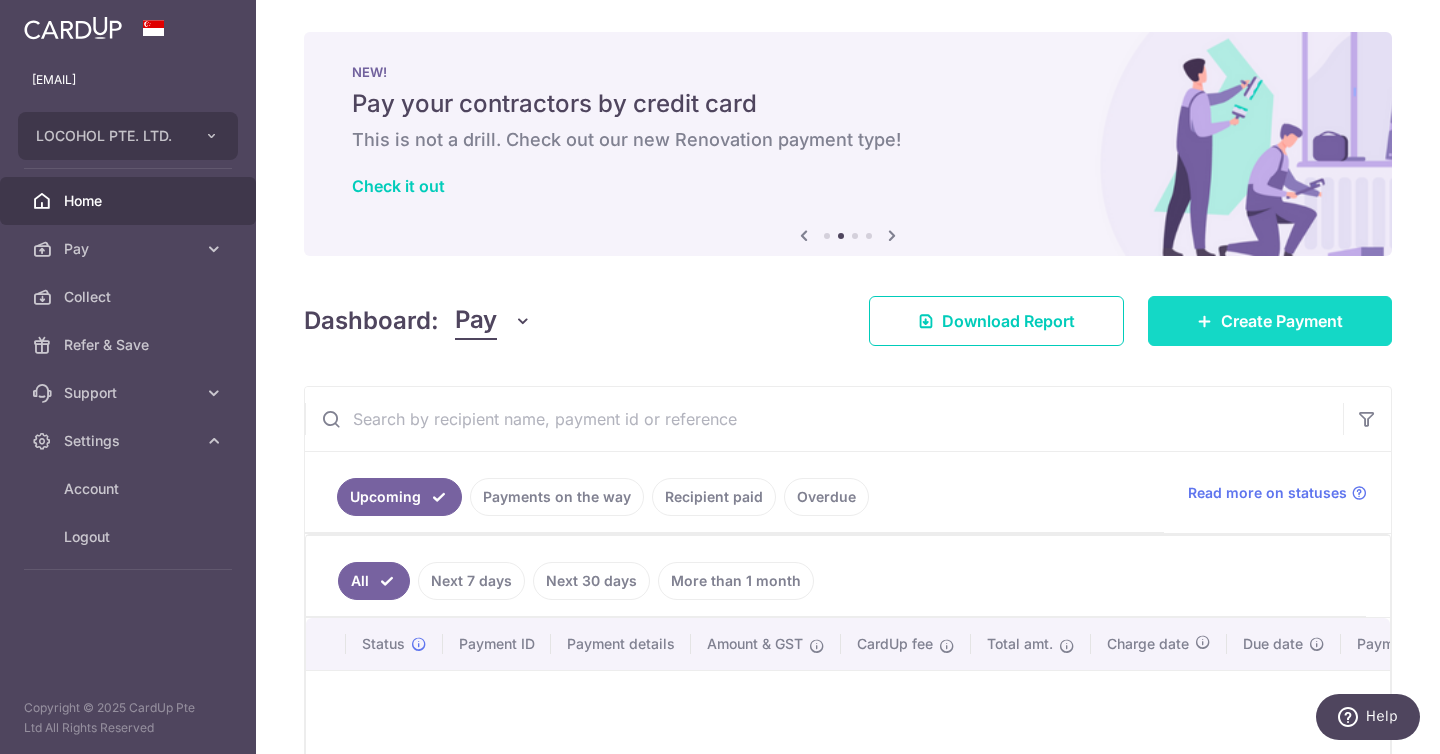 click on "Create Payment" at bounding box center (1282, 321) 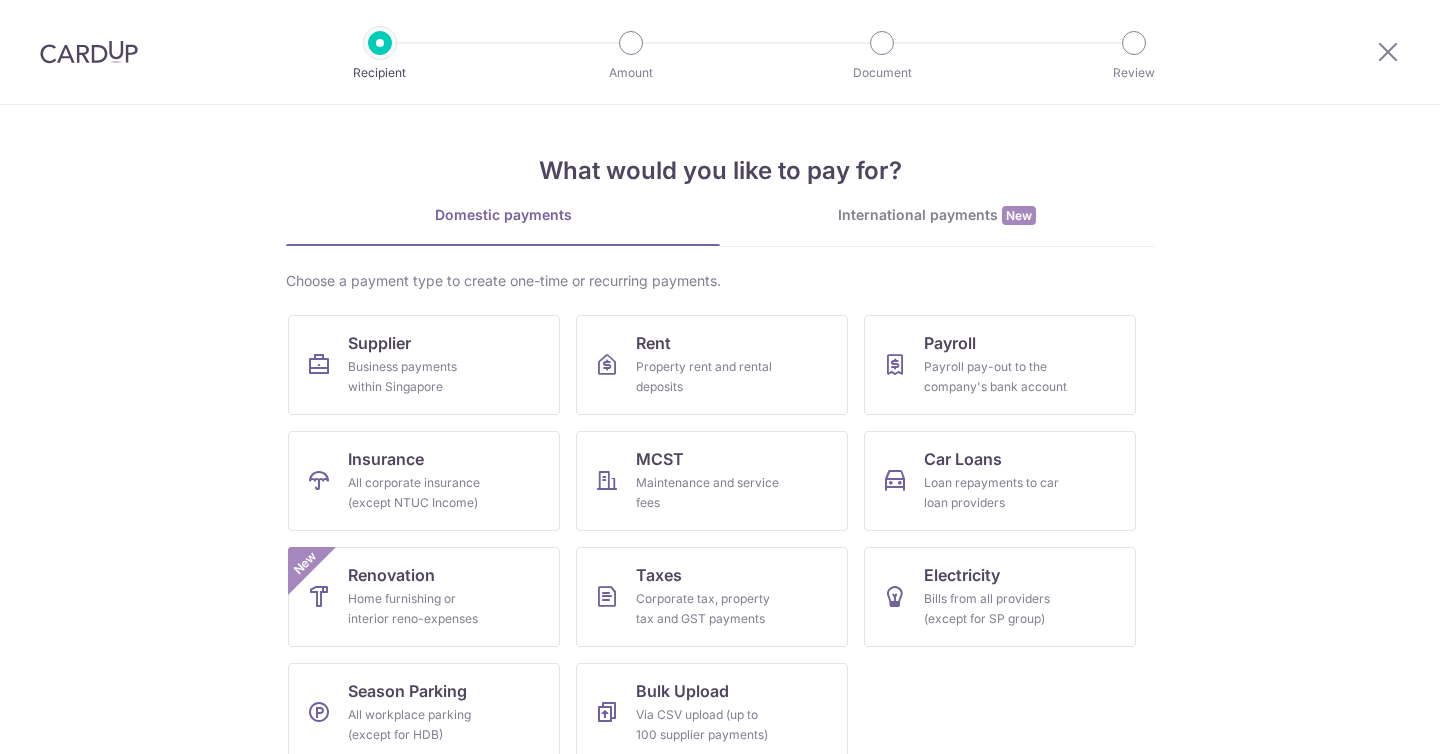 scroll, scrollTop: 0, scrollLeft: 0, axis: both 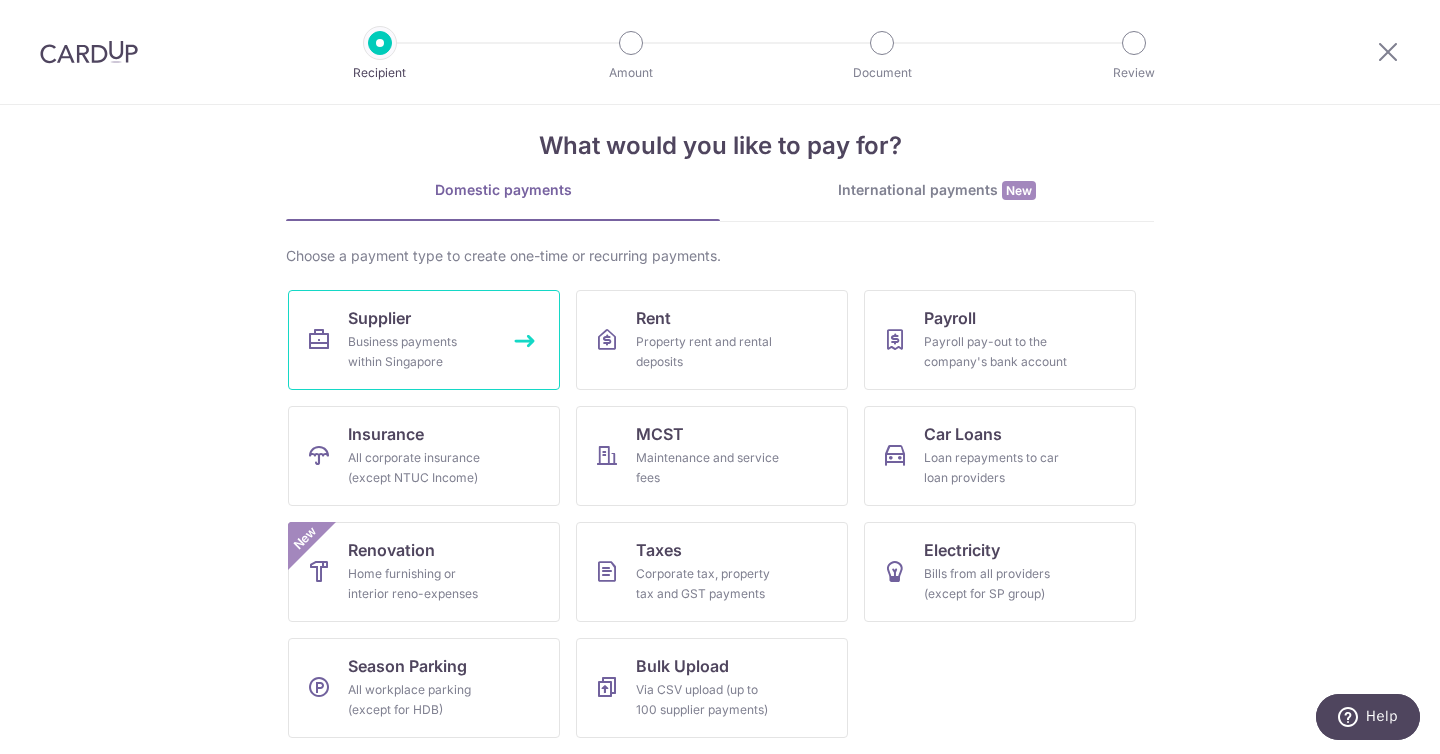 click on "Business payments within Singapore" at bounding box center [420, 352] 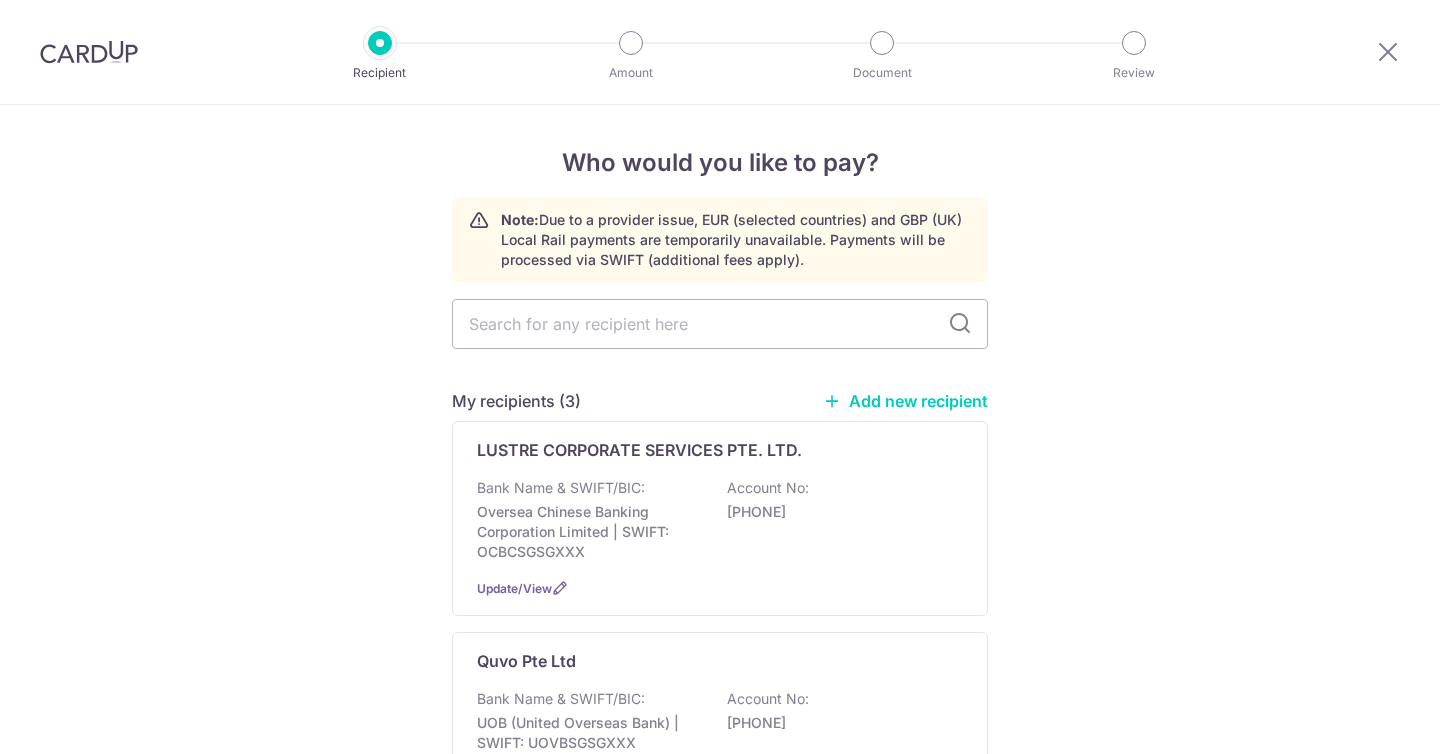 scroll, scrollTop: 0, scrollLeft: 0, axis: both 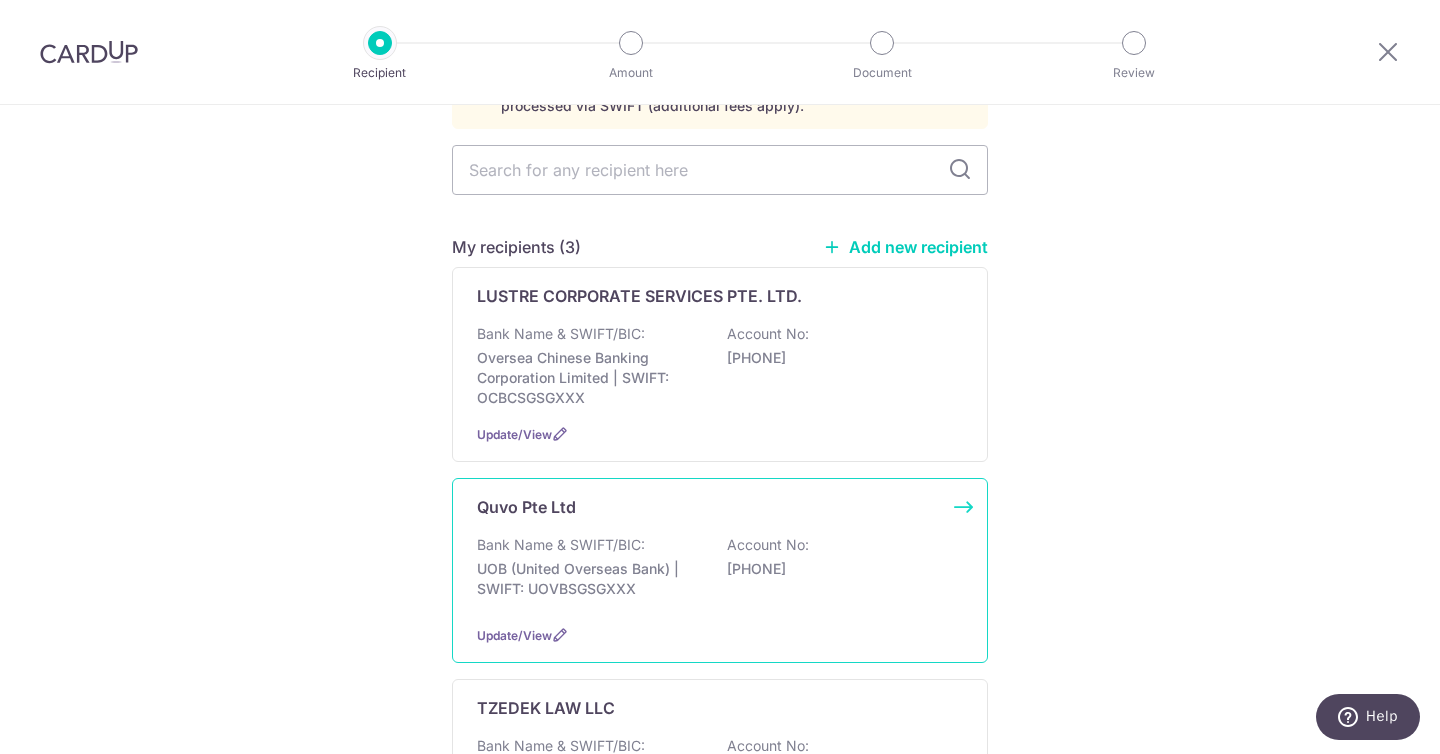 click on "Bank Name & SWIFT/BIC:
UOB (United Overseas Bank) | SWIFT: UOVBSGSGXXX
Account No:
[ACCOUNT_NUMBER]" at bounding box center (720, 572) 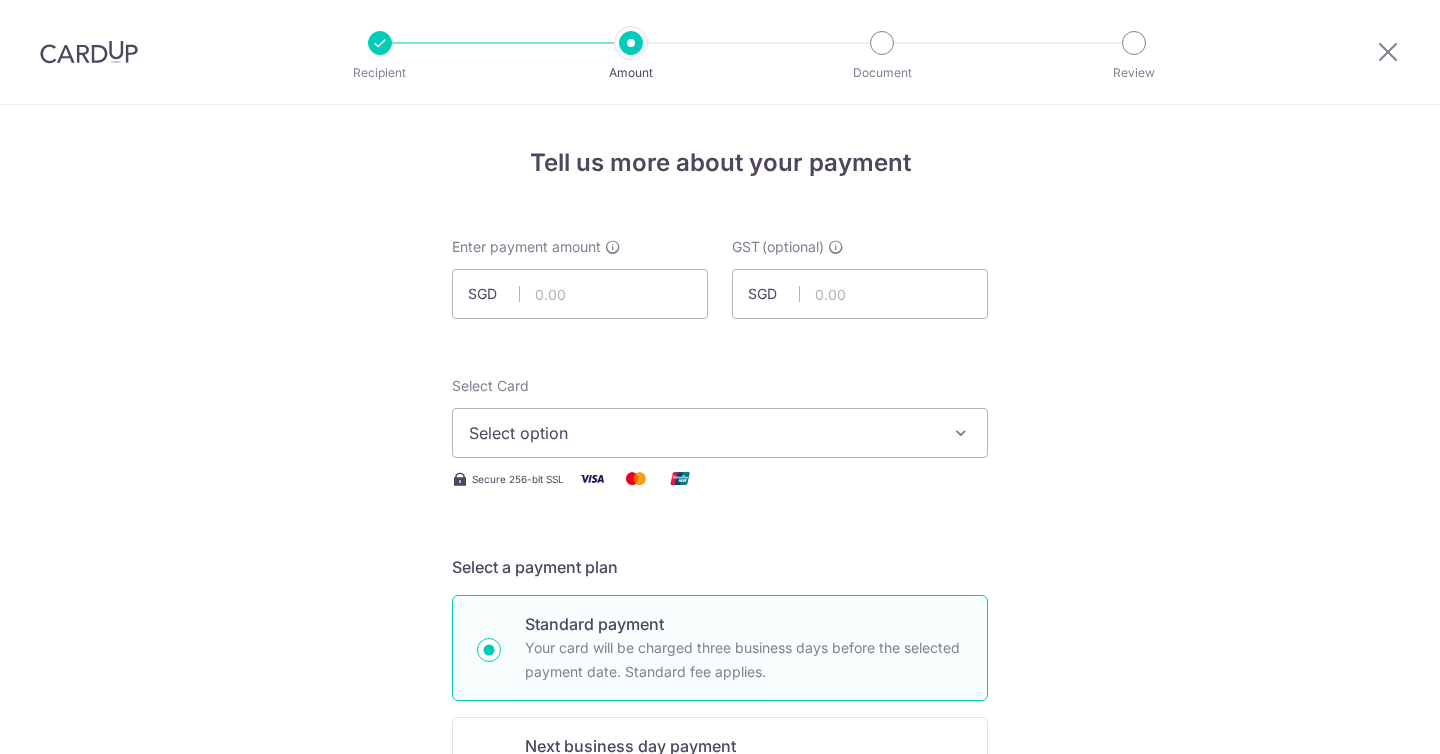 scroll, scrollTop: 0, scrollLeft: 0, axis: both 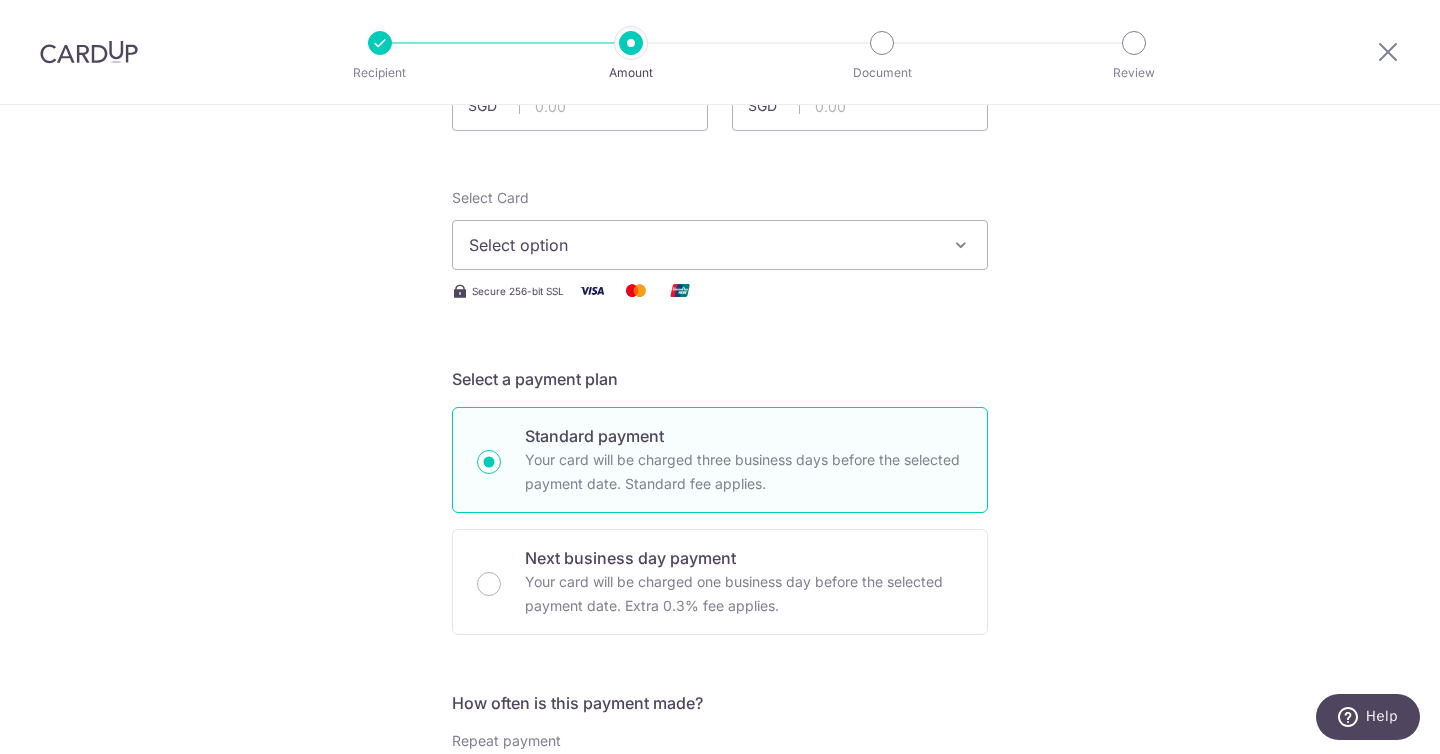 click on "Select option" at bounding box center (720, 245) 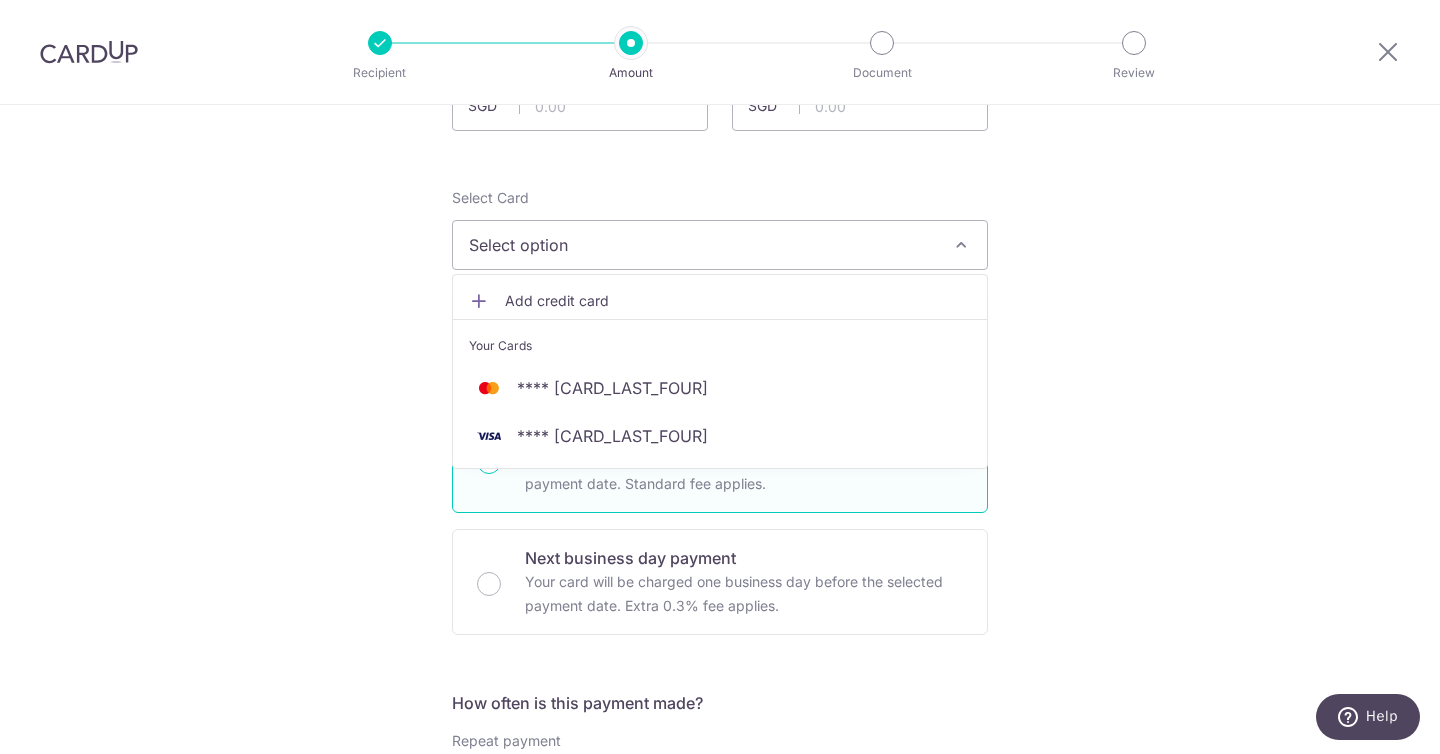 click on "Tell us more about your payment
Enter payment amount
SGD
GST
(optional)
SGD
Select Card
Select option
Add credit card
Your Cards
**** [CARD_LAST_FOUR]
**** [CARD_LAST_FOUR]
Secure 256-bit SSL" at bounding box center [720, 888] 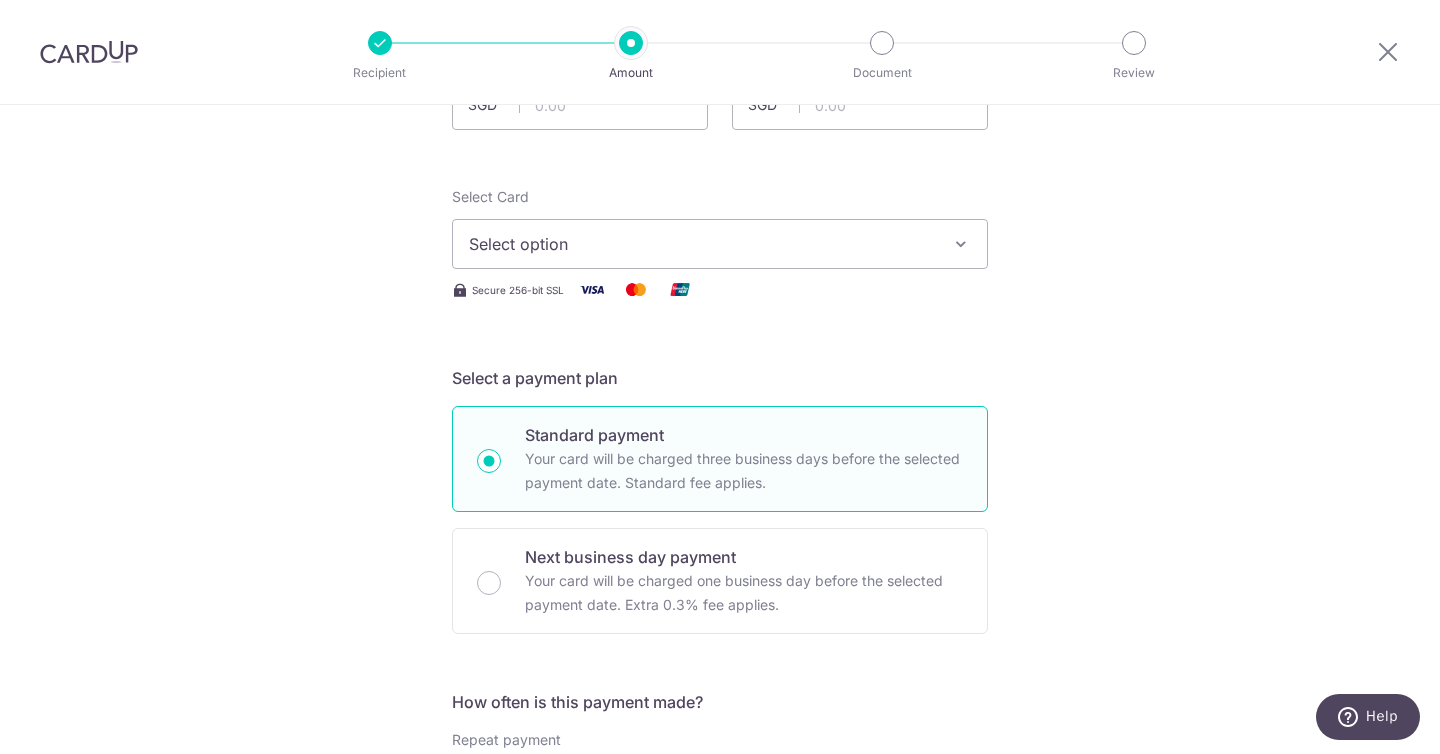 scroll, scrollTop: 81, scrollLeft: 0, axis: vertical 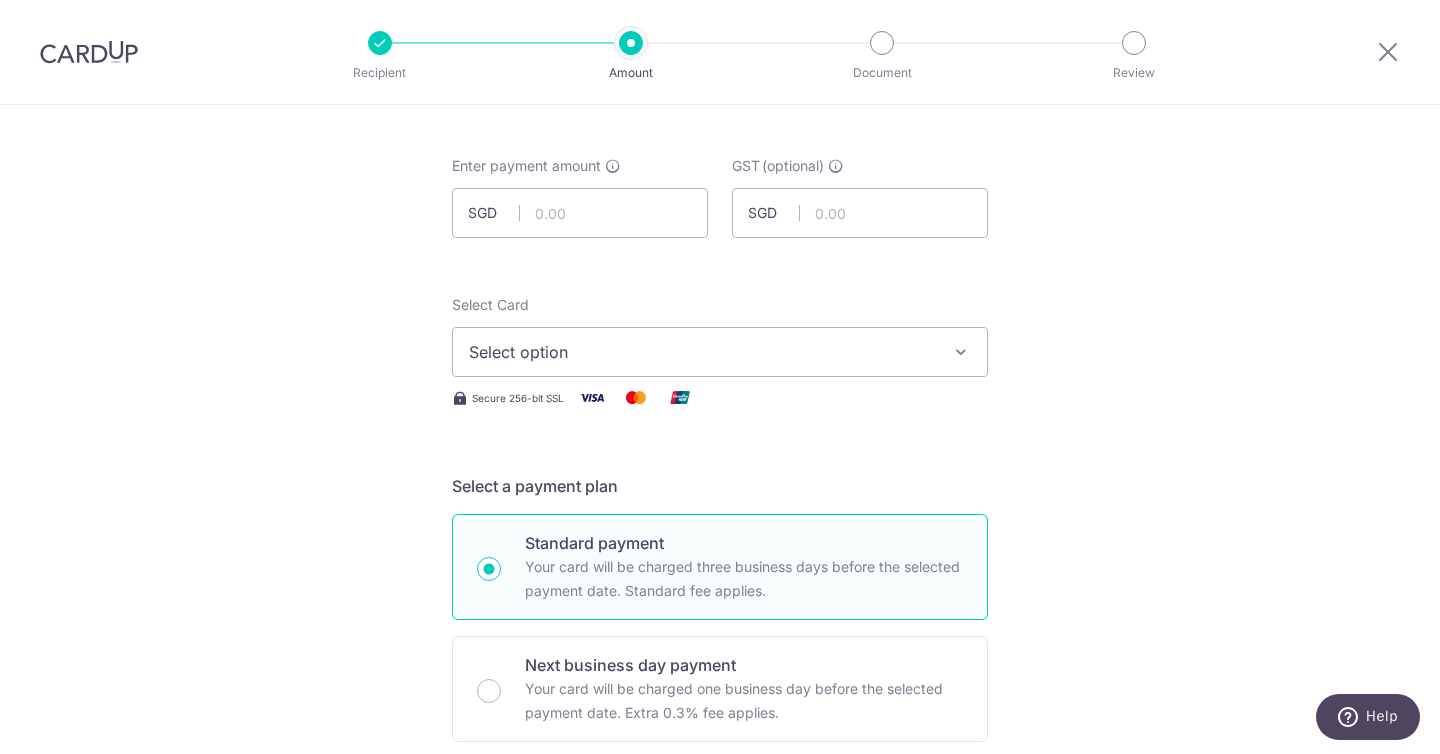 click at bounding box center (961, 352) 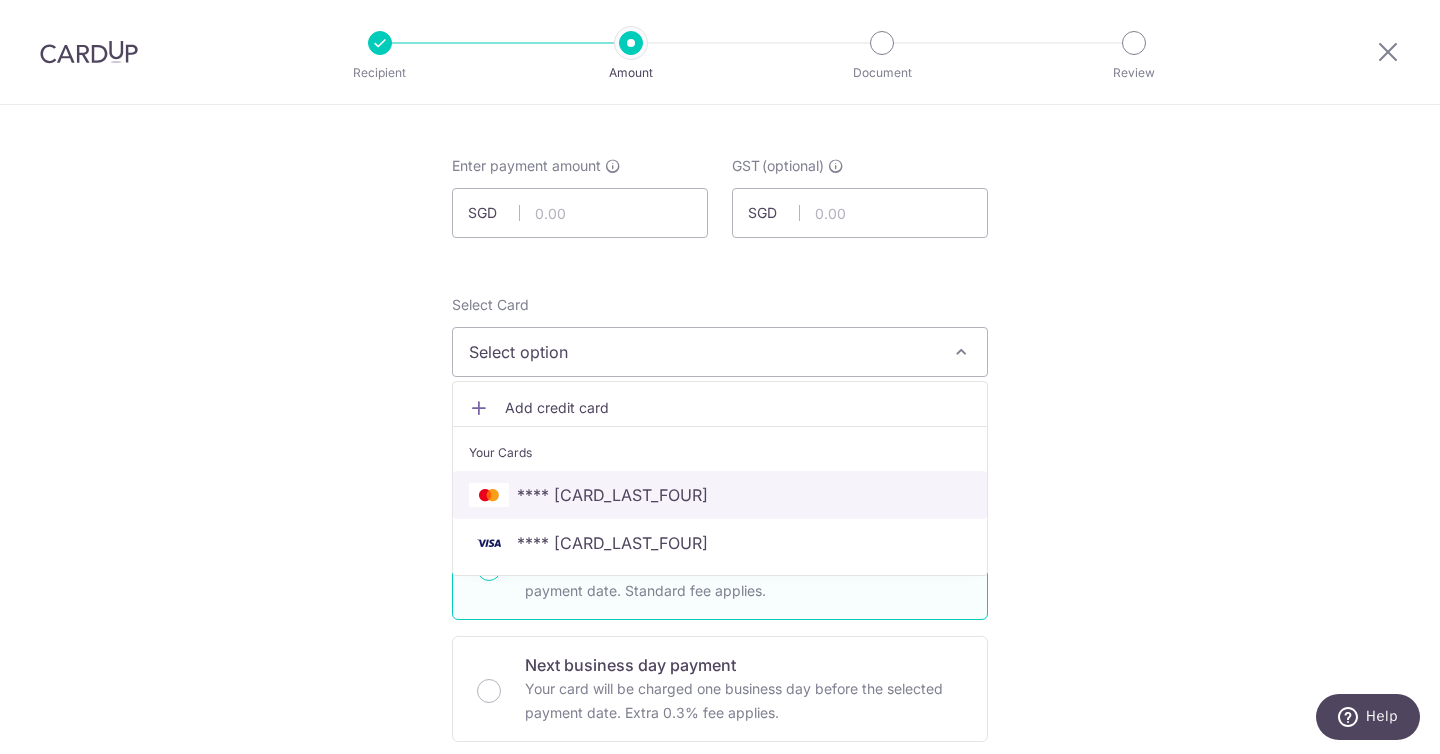 click on "**** [CARD_LAST_FOUR]" at bounding box center (720, 495) 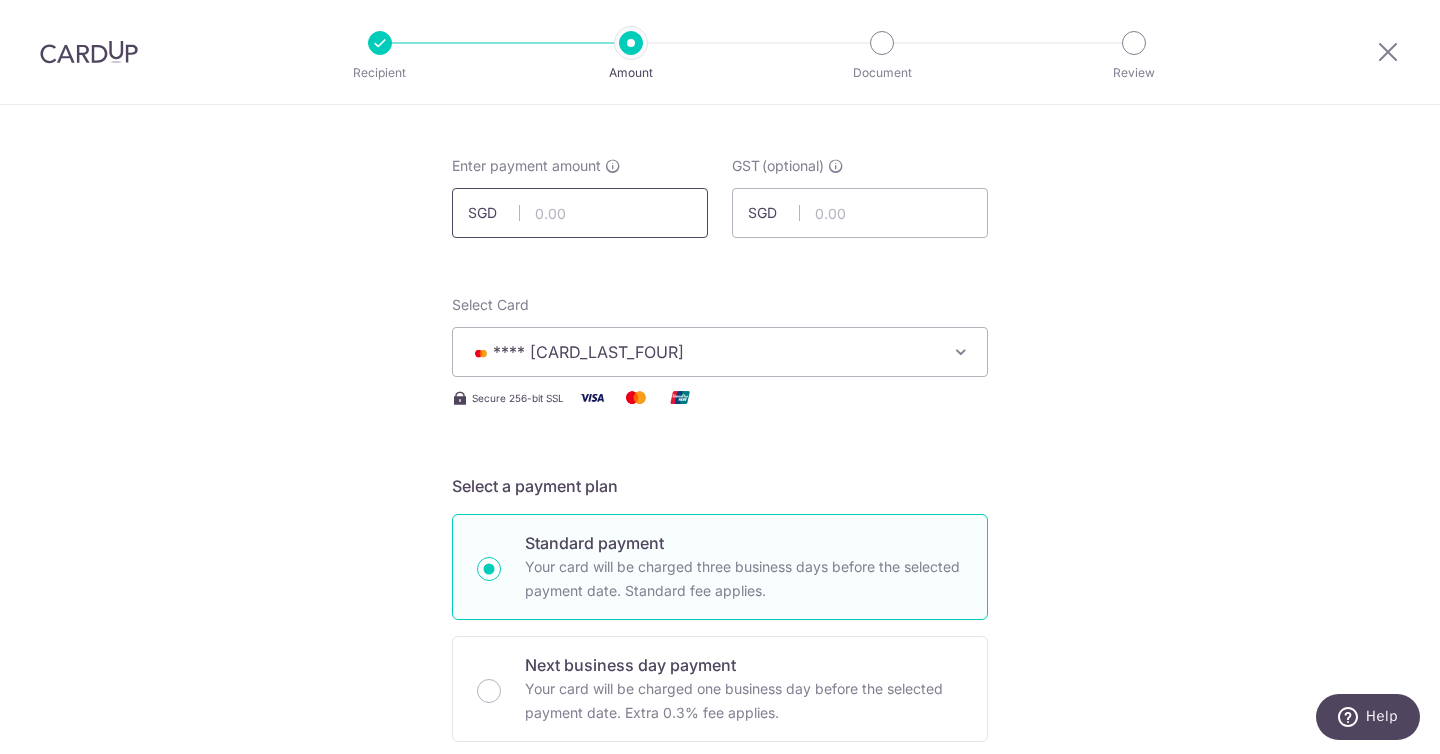 click at bounding box center [580, 213] 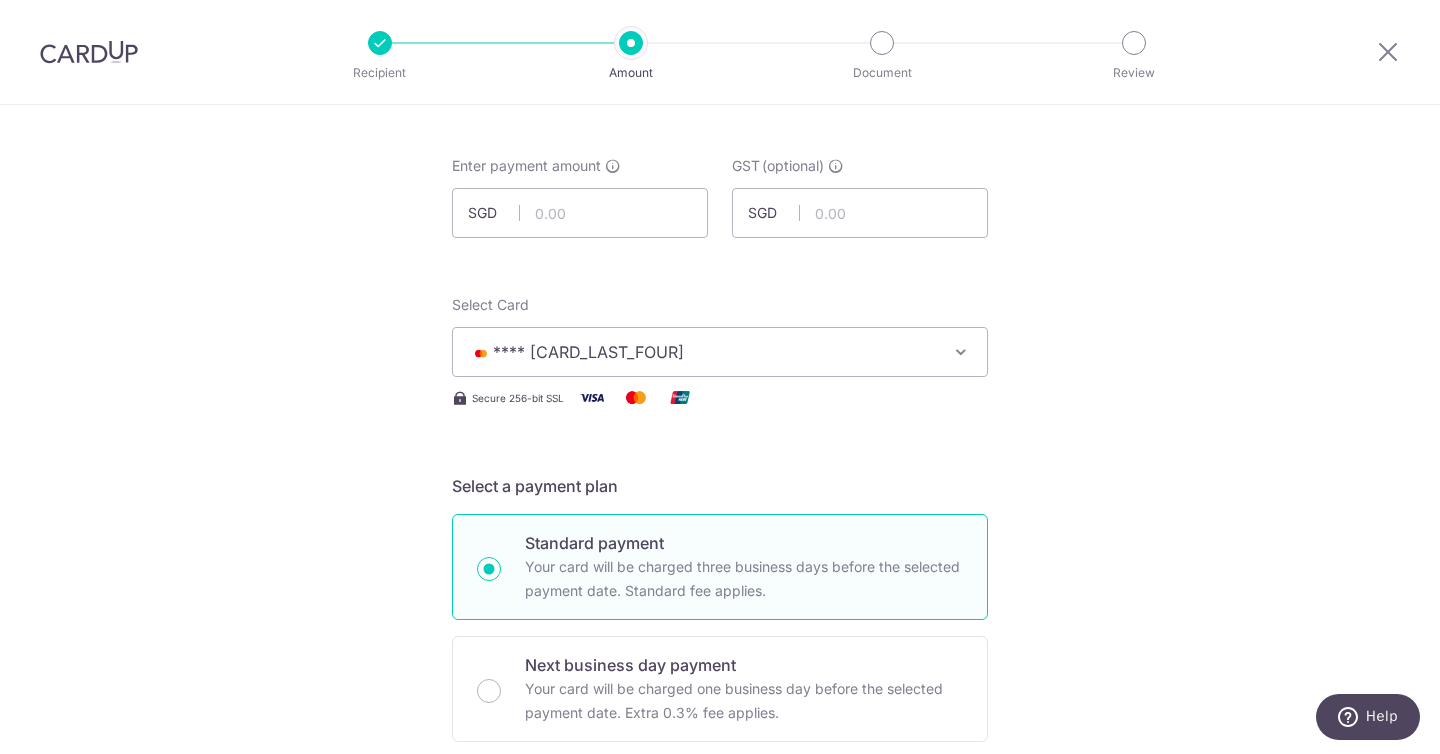 click on "Tell us more about your payment
Enter payment amount
SGD
GST
(optional)
SGD
Select Card
**** [CARD_LAST_FOUR]
Add credit card
Your Cards
**** [CARD_LAST_FOUR]
**** [CARD_LAST_FOUR]
Secure 256-bit SSL" at bounding box center (720, 995) 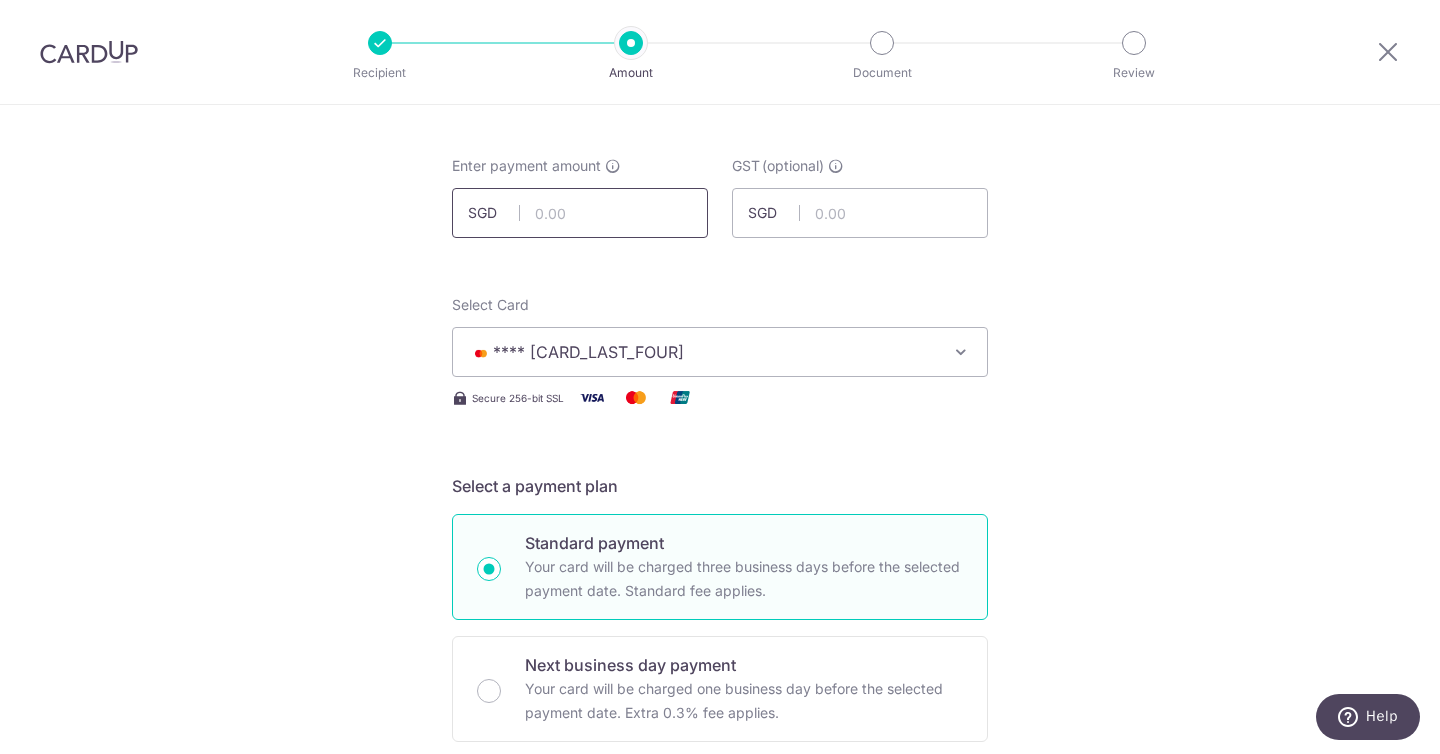 click at bounding box center (580, 213) 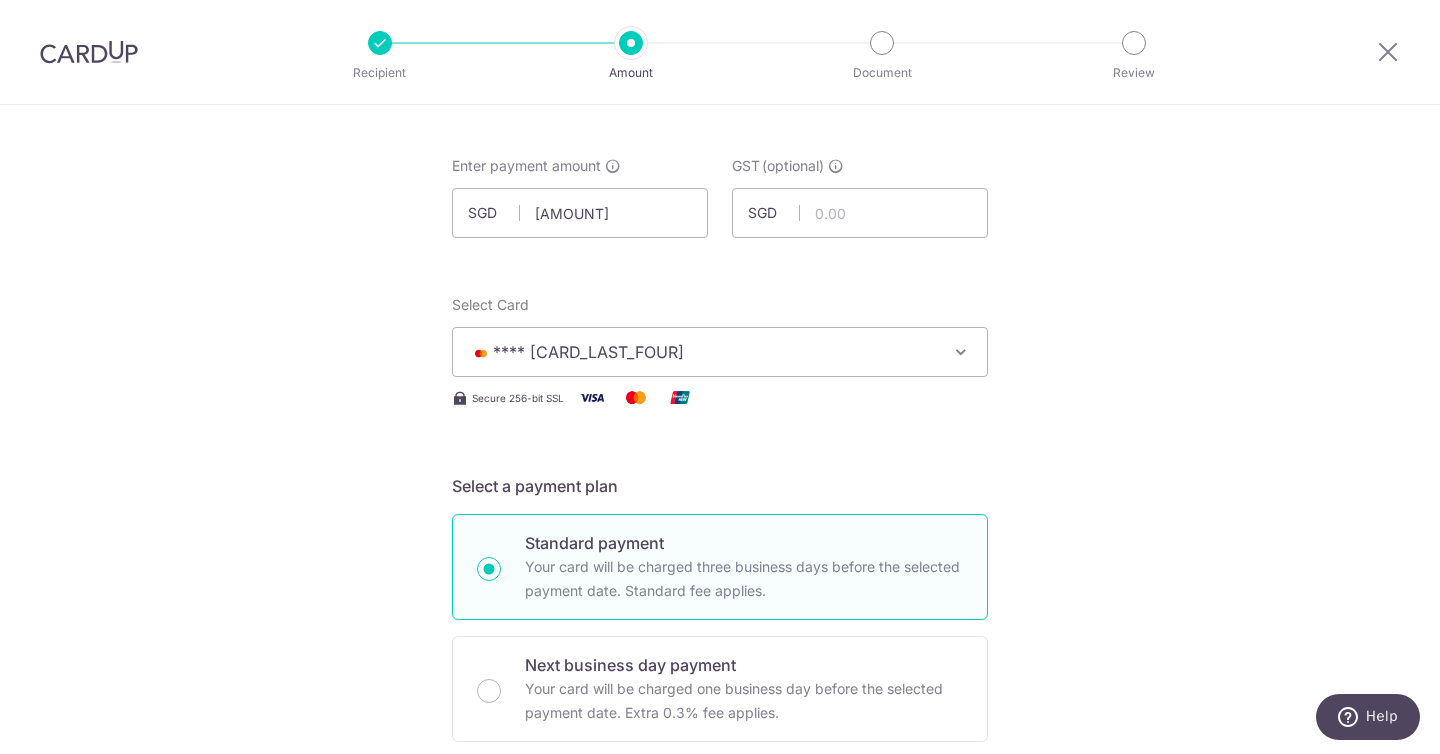click on "Enter payment amount
SGD
[AMOUNT]
GST
(optional)
SGD
Select Card
**** [CARD_LAST_FOUR]
Add credit card
Your Cards
**** [CARD_LAST_FOUR]
**** [CARD_LAST_FOUR]
Secure 256-bit SSL
Text" at bounding box center [720, 1014] 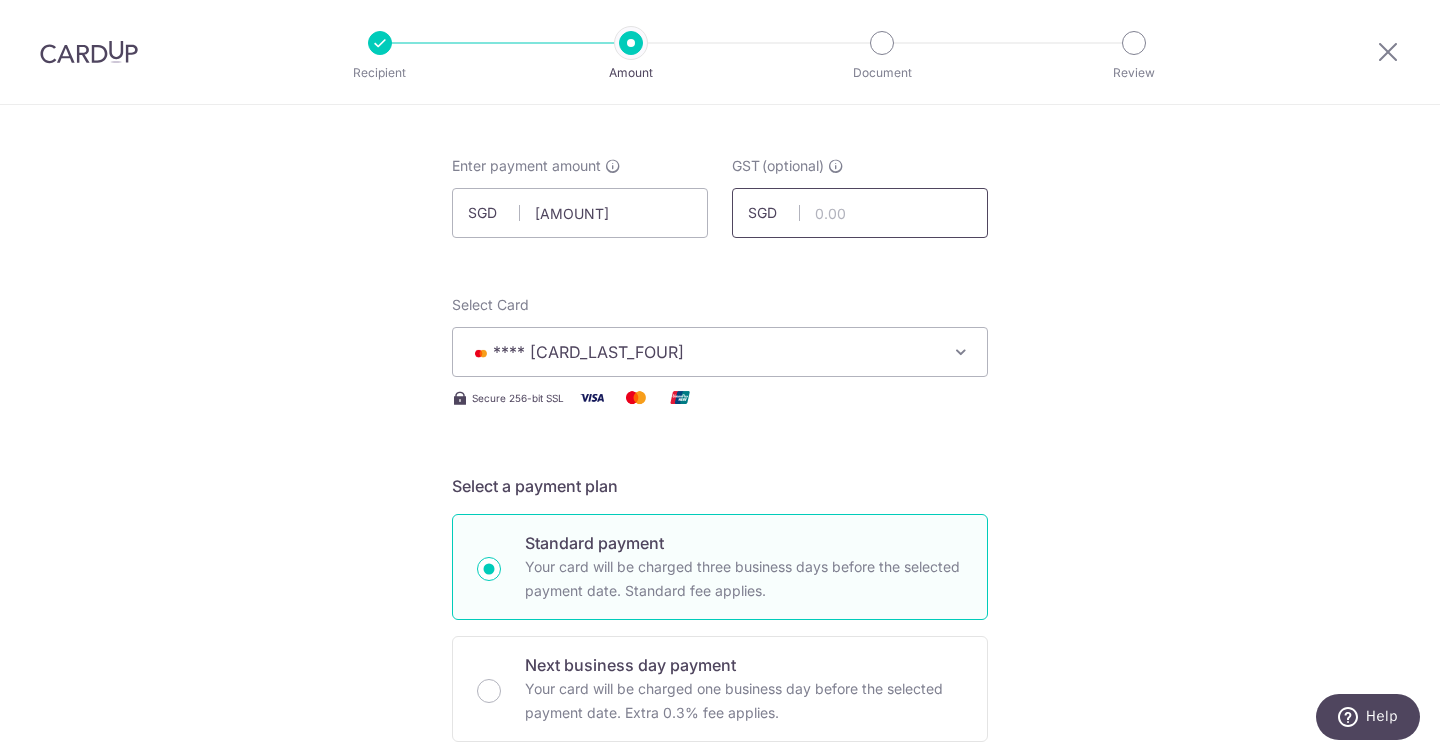 click at bounding box center (860, 213) 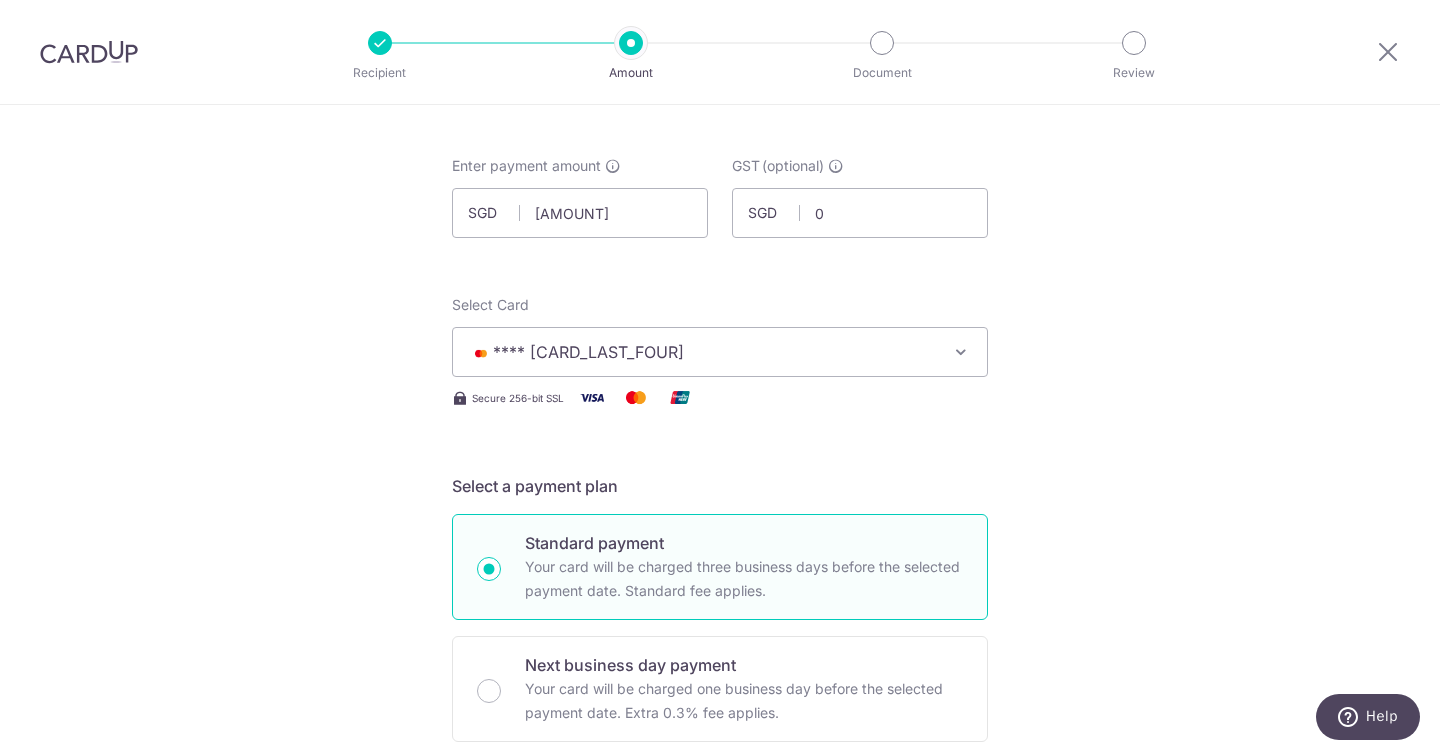 click on "Tell us more about your payment
Enter payment amount
SGD
[AMOUNT]
[AMOUNT]
GST
(optional)
SGD
[AMOUNT]
Select Card
**** [CARD_LAST_FOUR]
Add credit card
Your Cards
**** [CARD_LAST_FOUR]
**** [CARD_LAST_FOUR]
Secure 256-bit SSL" at bounding box center (720, 995) 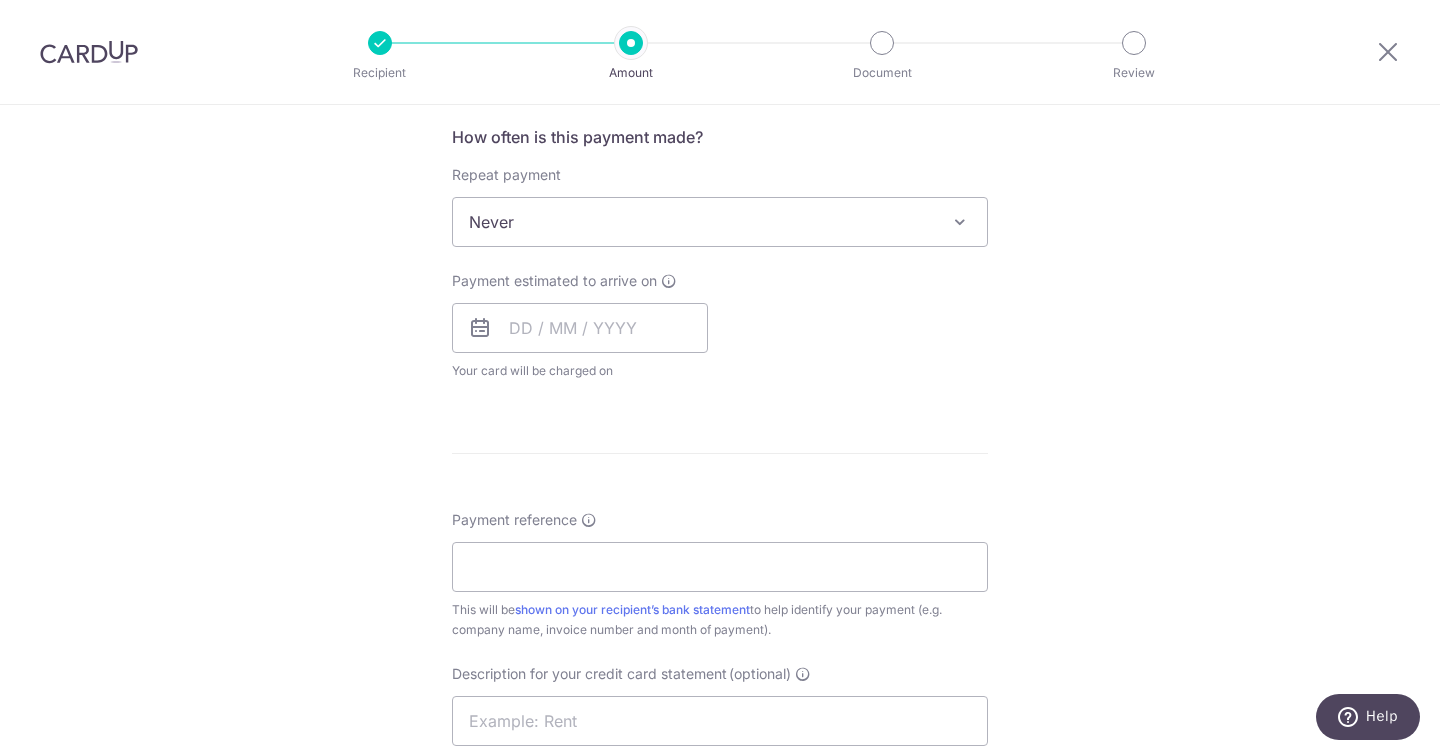 scroll, scrollTop: 755, scrollLeft: 0, axis: vertical 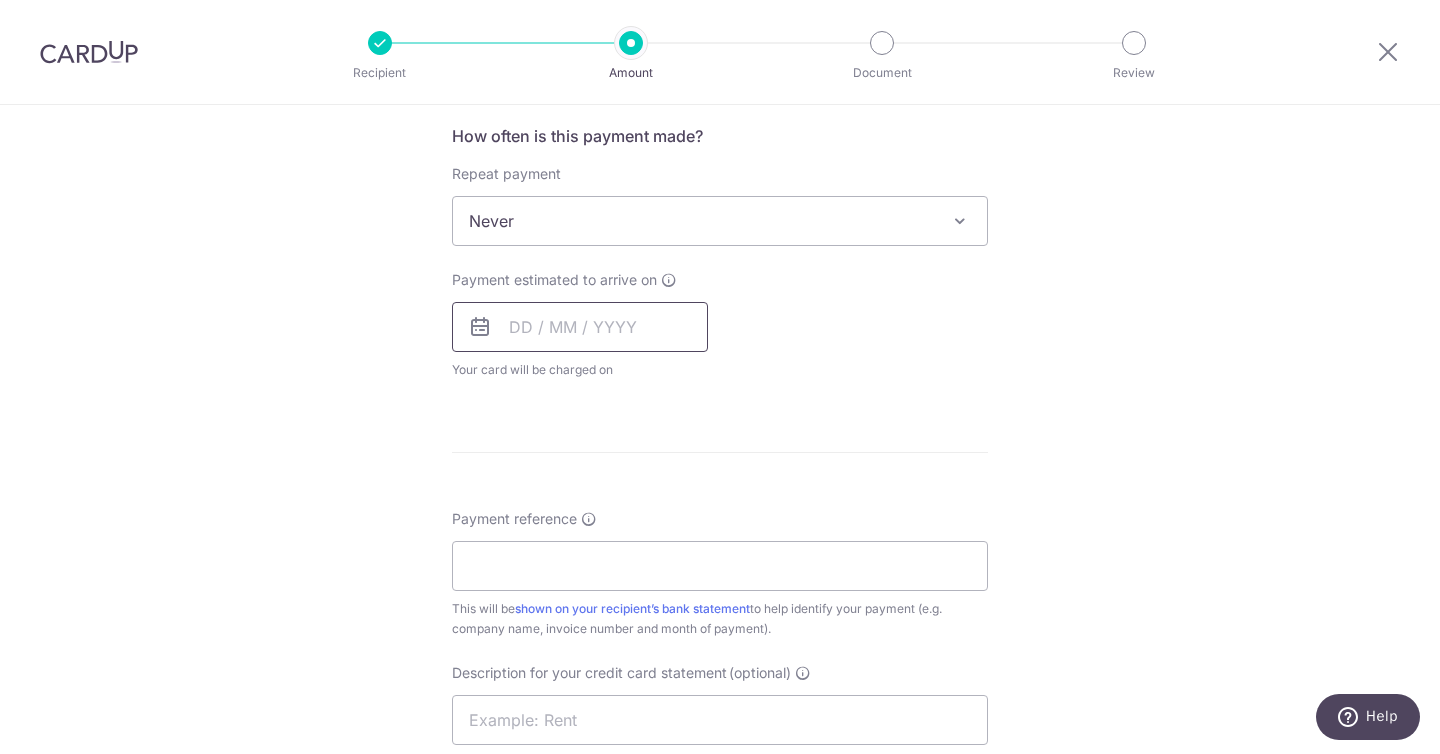 click at bounding box center [580, 327] 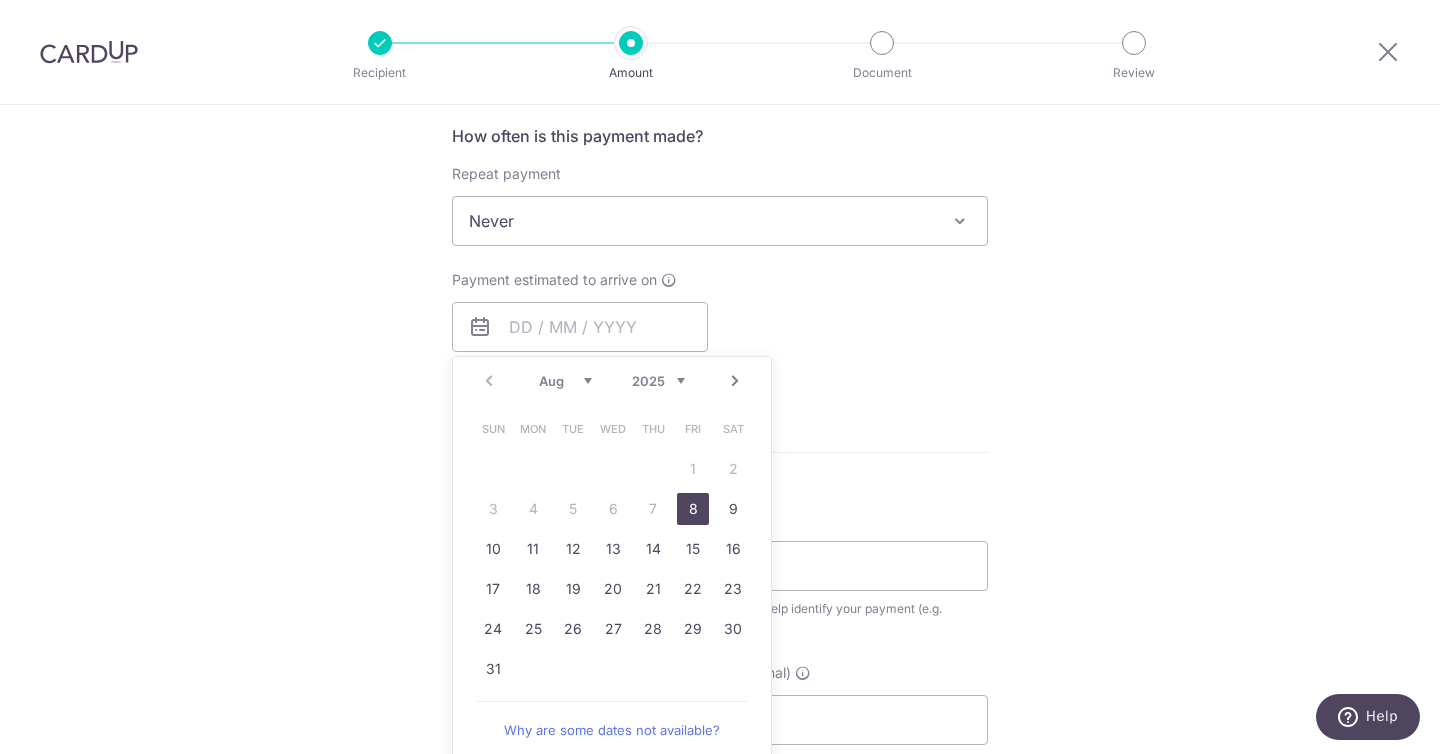 click on "8" at bounding box center (693, 509) 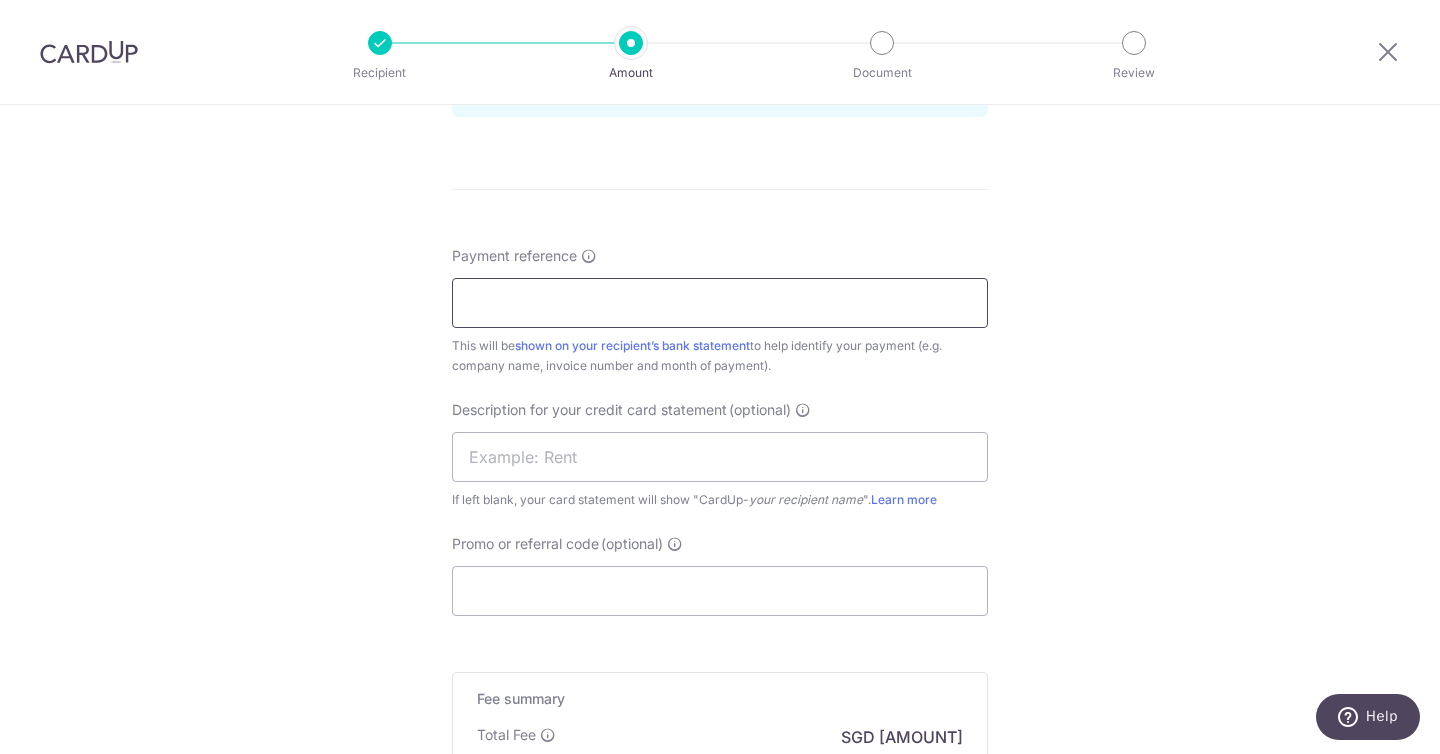 click on "Payment reference" at bounding box center [720, 303] 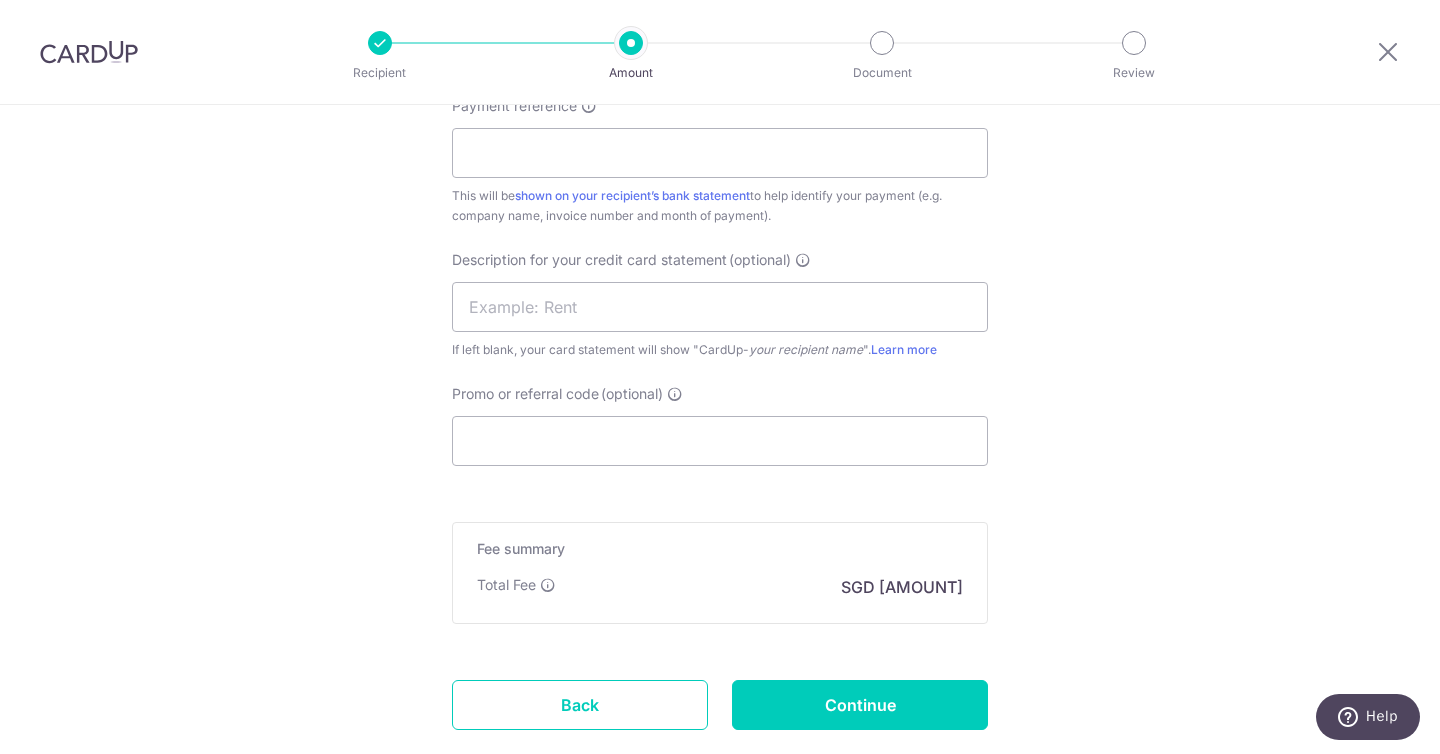 click on "Tell us more about your payment
Enter payment amount
SGD
[AMOUNT]
[AMOUNT]
GST
(optional)
SGD
[AMOUNT]
[AMOUNT]
Select Card
**** [CARD_LAST_FOUR]
Add credit card
Your Cards
**** [CARD_LAST_FOUR]
**** [CARD_LAST_FOUR]
Secure 256-bit SSL" at bounding box center [720, -133] 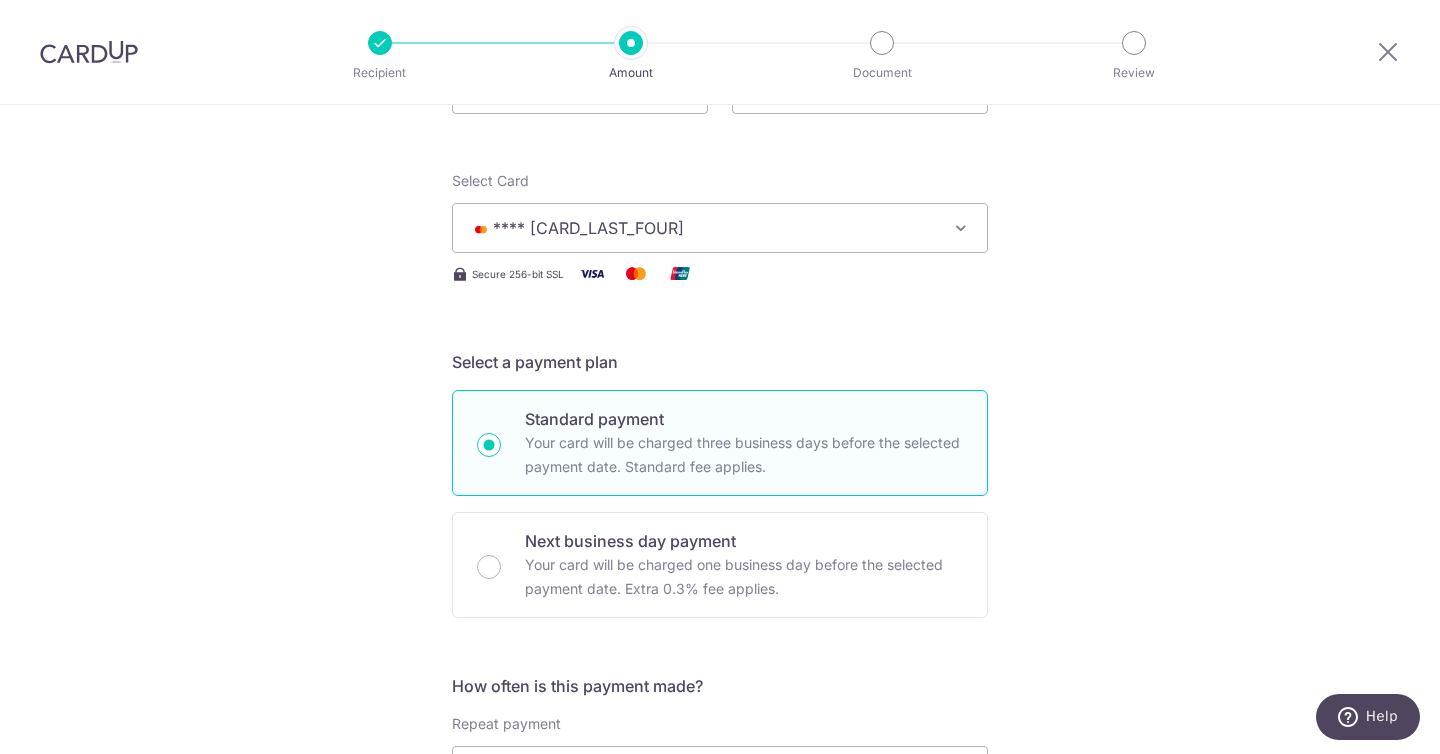 scroll, scrollTop: 75, scrollLeft: 0, axis: vertical 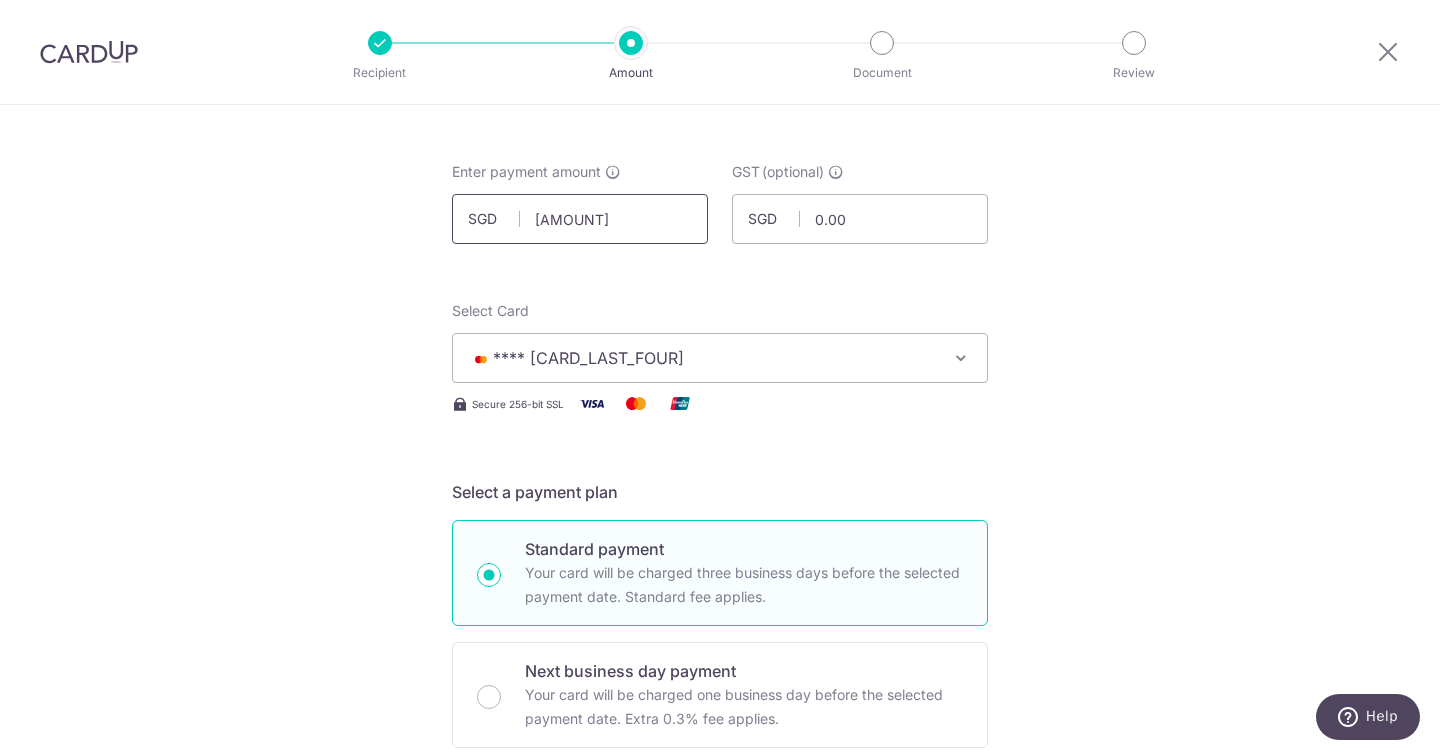 drag, startPoint x: 603, startPoint y: 222, endPoint x: 463, endPoint y: 214, distance: 140.22838 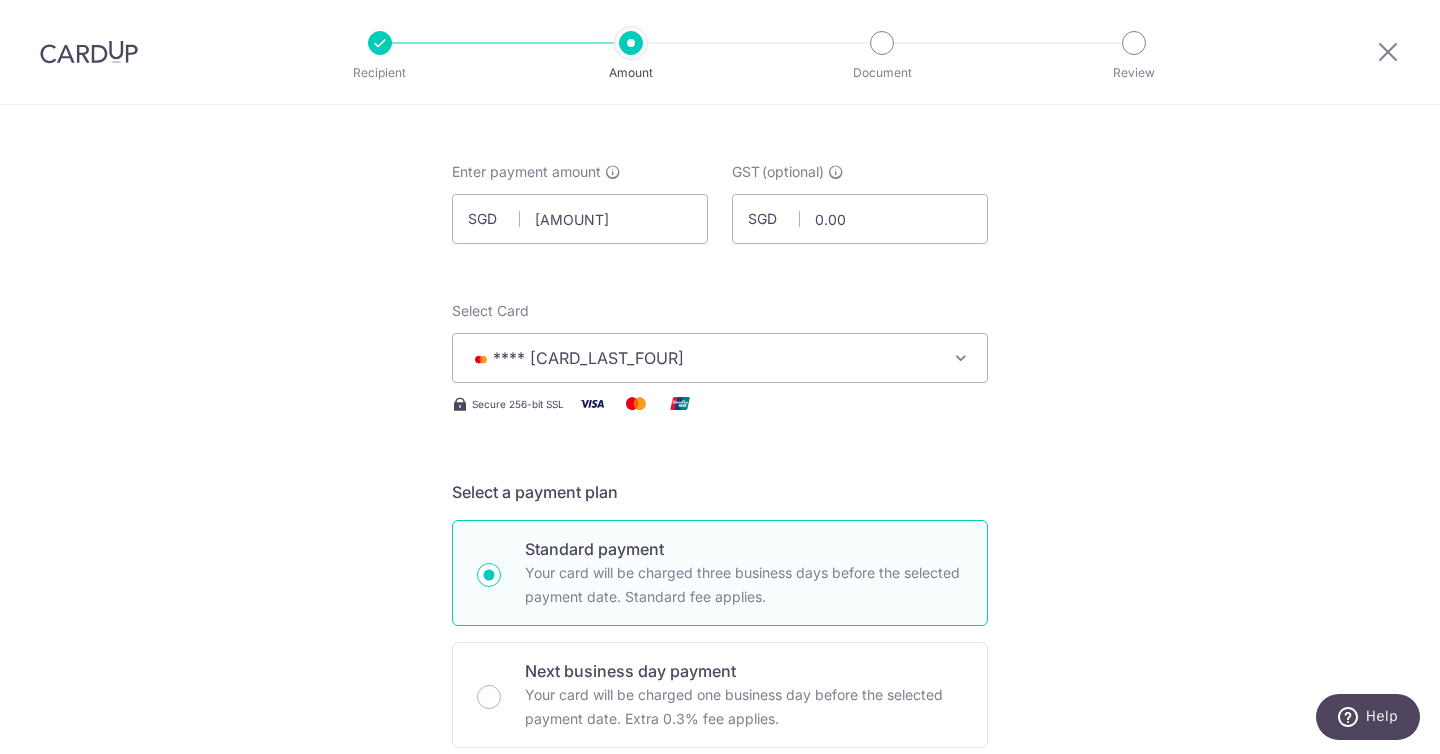 click on "Tell us more about your payment
Enter payment amount
SGD
[AMOUNT]
[AMOUNT]
GST
(optional)
SGD
[AMOUNT]
[AMOUNT]
Select Card
**** [CARD_LAST_FOUR]
Add credit card
Your Cards
**** [CARD_LAST_FOUR]
**** [CARD_LAST_FOUR]
Secure 256-bit SSL" at bounding box center (720, 1042) 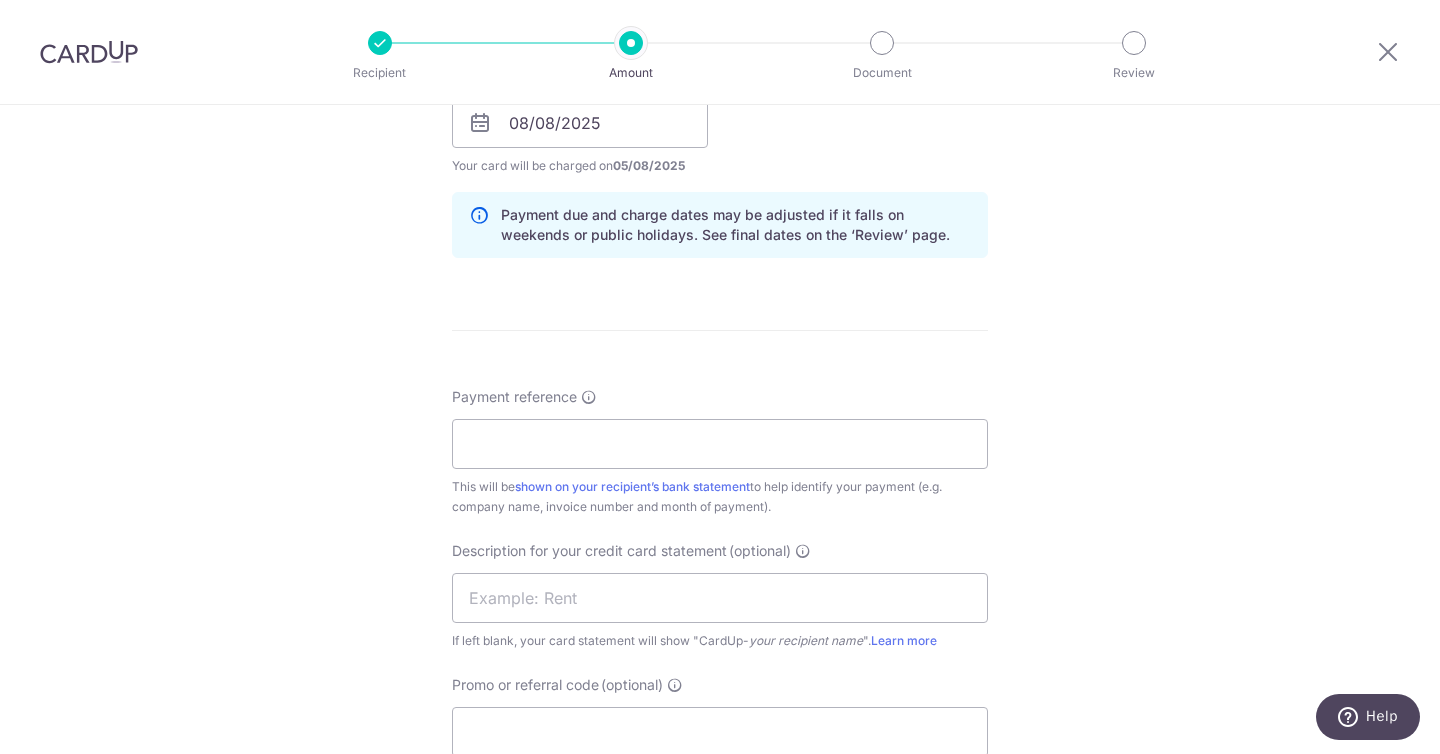 scroll, scrollTop: 0, scrollLeft: 0, axis: both 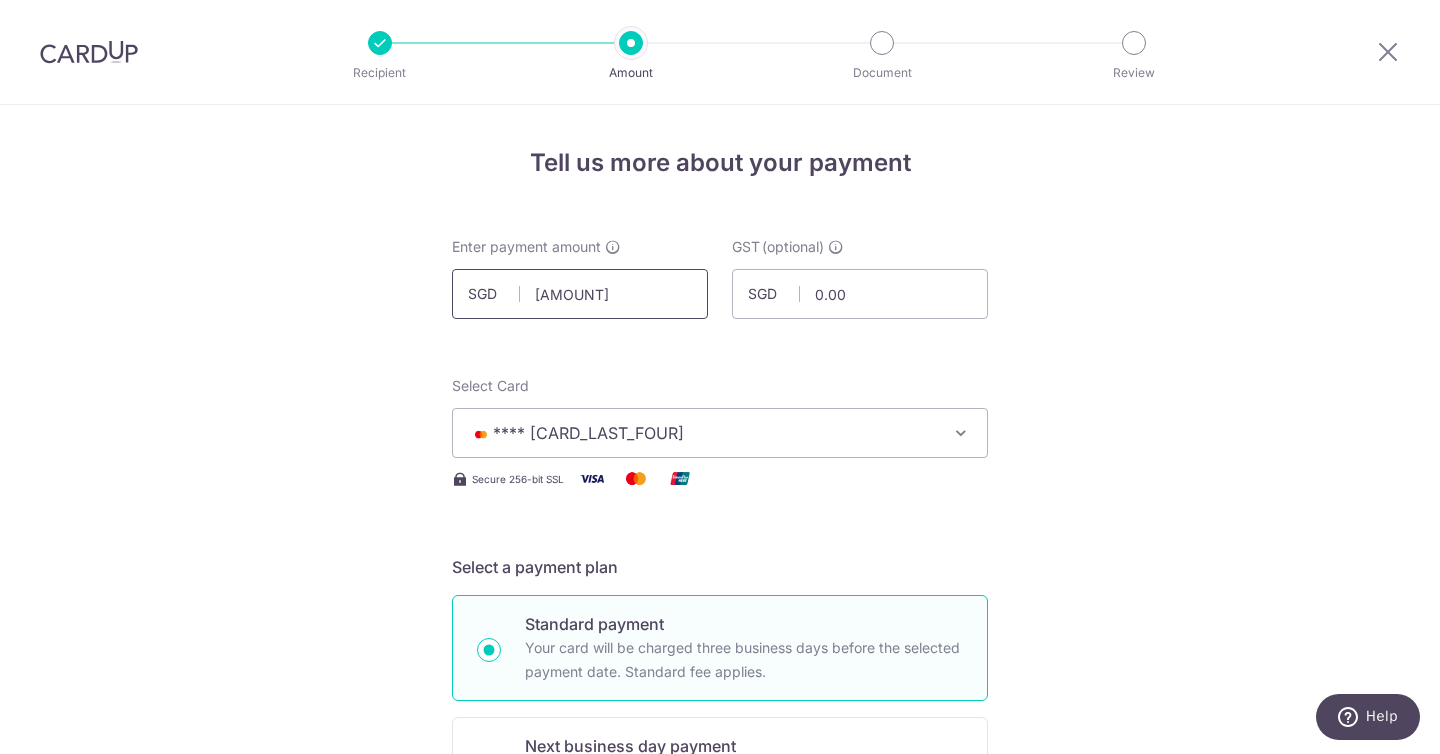 drag, startPoint x: 626, startPoint y: 296, endPoint x: 451, endPoint y: 288, distance: 175.18275 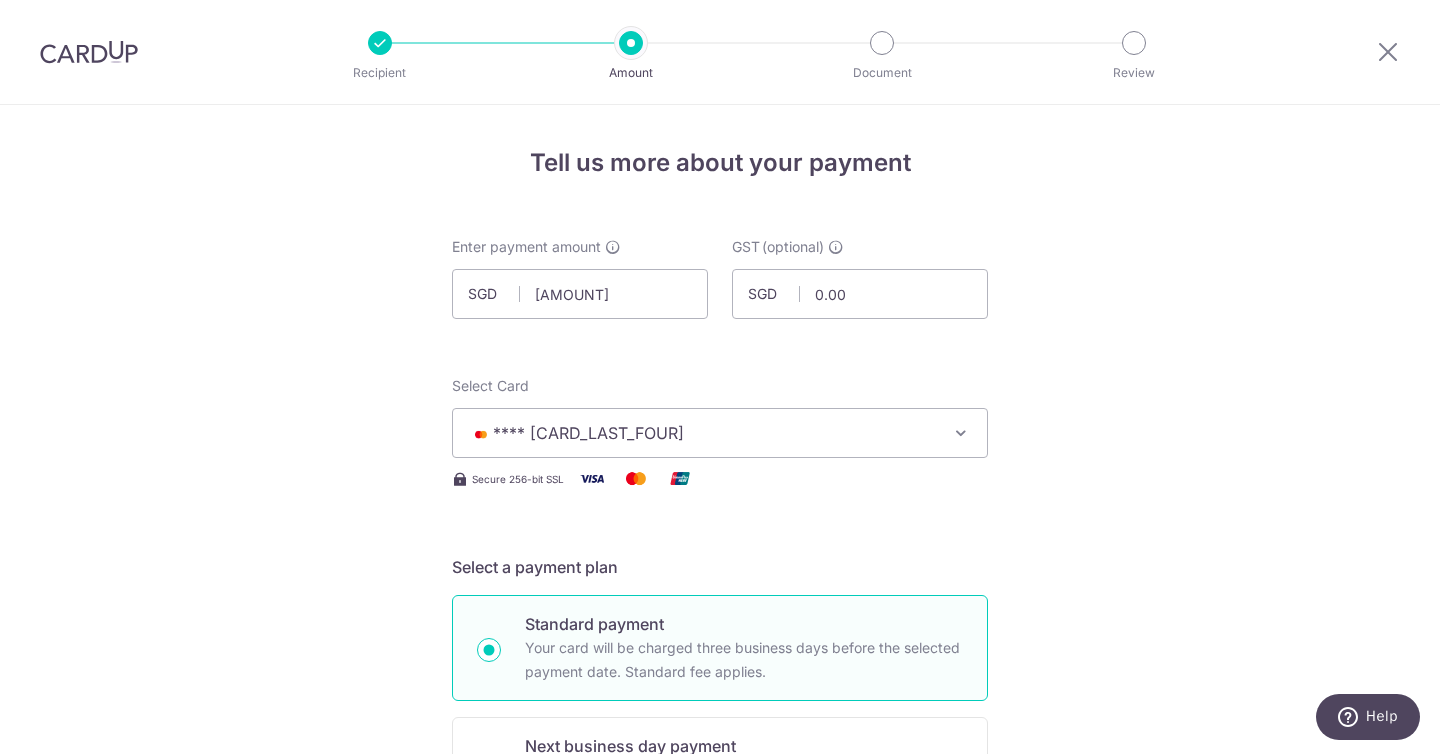 click on "Tell us more about your payment
Enter payment amount
SGD
[AMOUNT]
[AMOUNT]
GST
(optional)
SGD
[AMOUNT]
[AMOUNT]
Select Card
**** [CARD_LAST_FOUR]
Add credit card
Your Cards
**** [CARD_LAST_FOUR]
**** [CARD_LAST_FOUR]
Secure 256-bit SSL" at bounding box center (720, 1117) 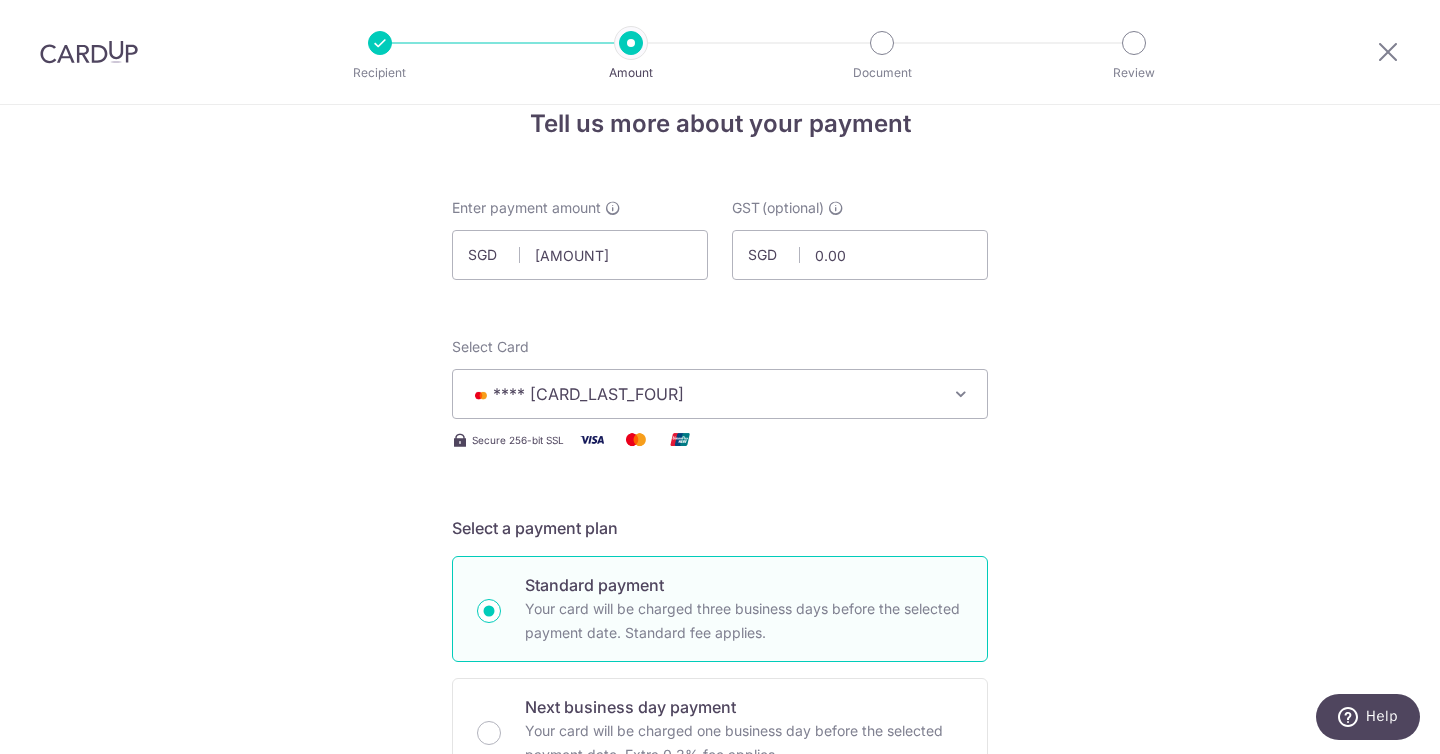 scroll, scrollTop: 0, scrollLeft: 0, axis: both 